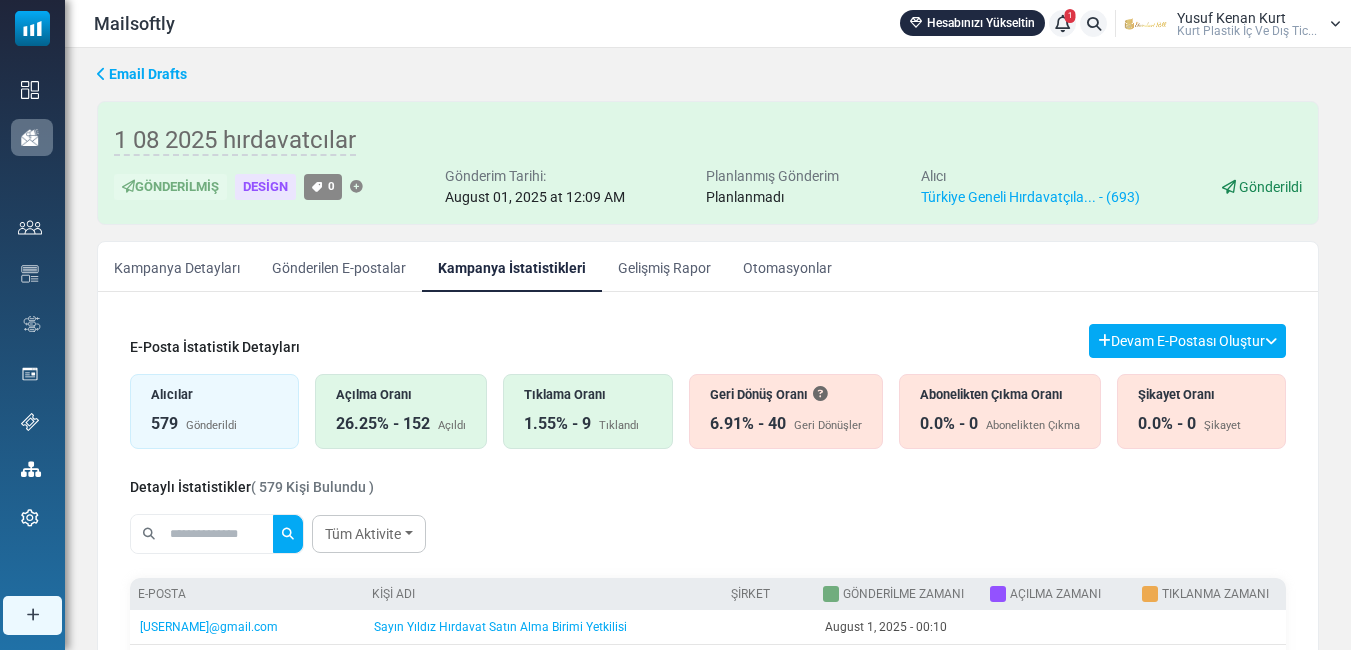 scroll, scrollTop: 0, scrollLeft: 0, axis: both 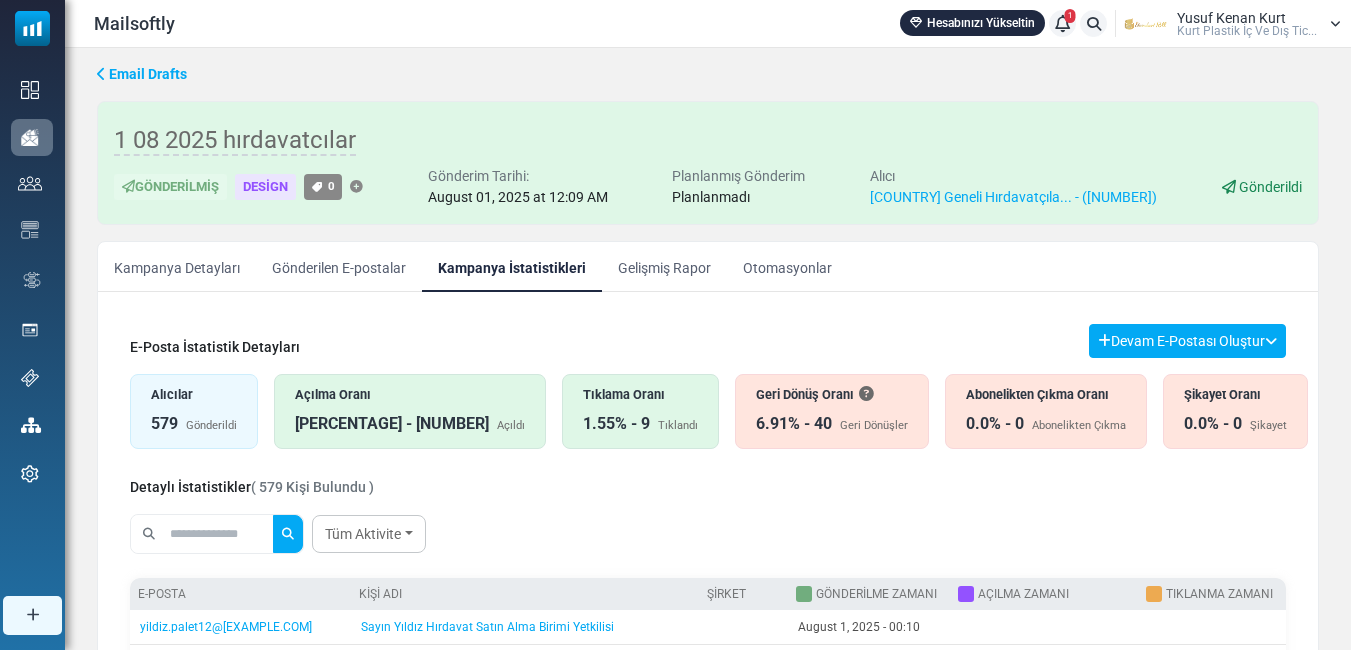 drag, startPoint x: 0, startPoint y: 0, endPoint x: 468, endPoint y: 321, distance: 567.5077 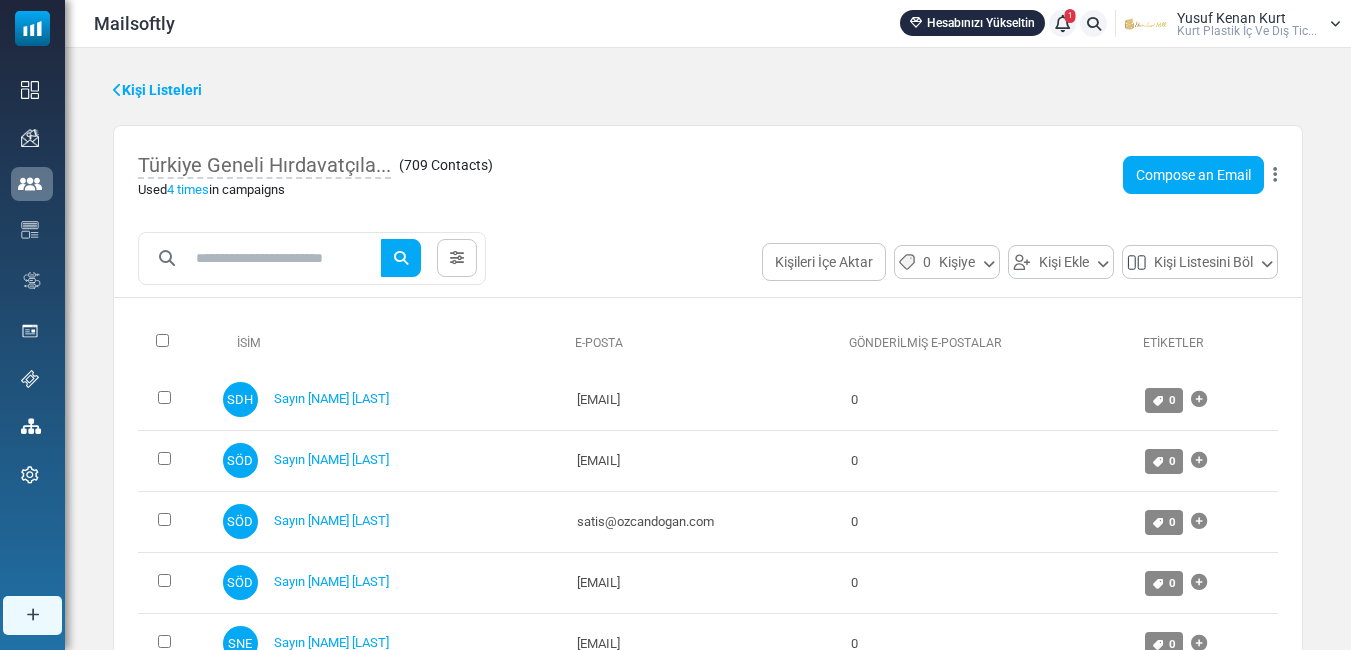 scroll, scrollTop: 0, scrollLeft: 0, axis: both 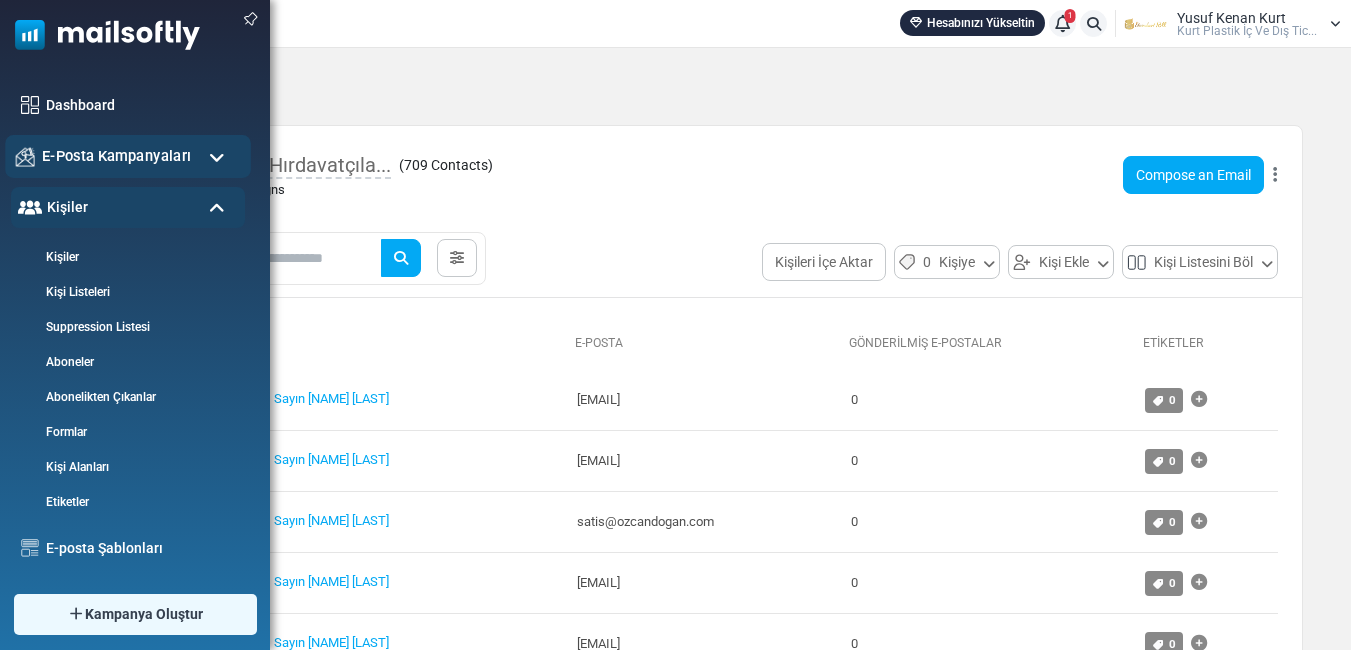 click on "E-Posta Kampanyaları" at bounding box center [116, 156] 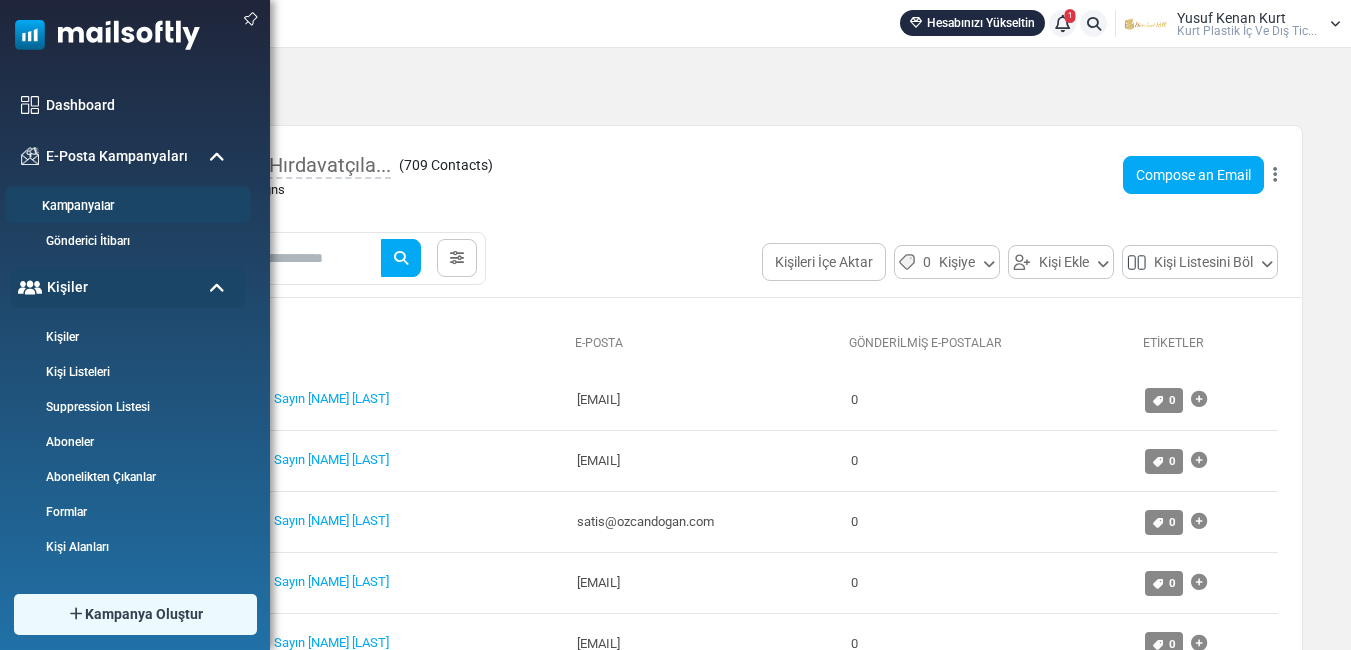 click on "Kampanyalar" at bounding box center [125, 206] 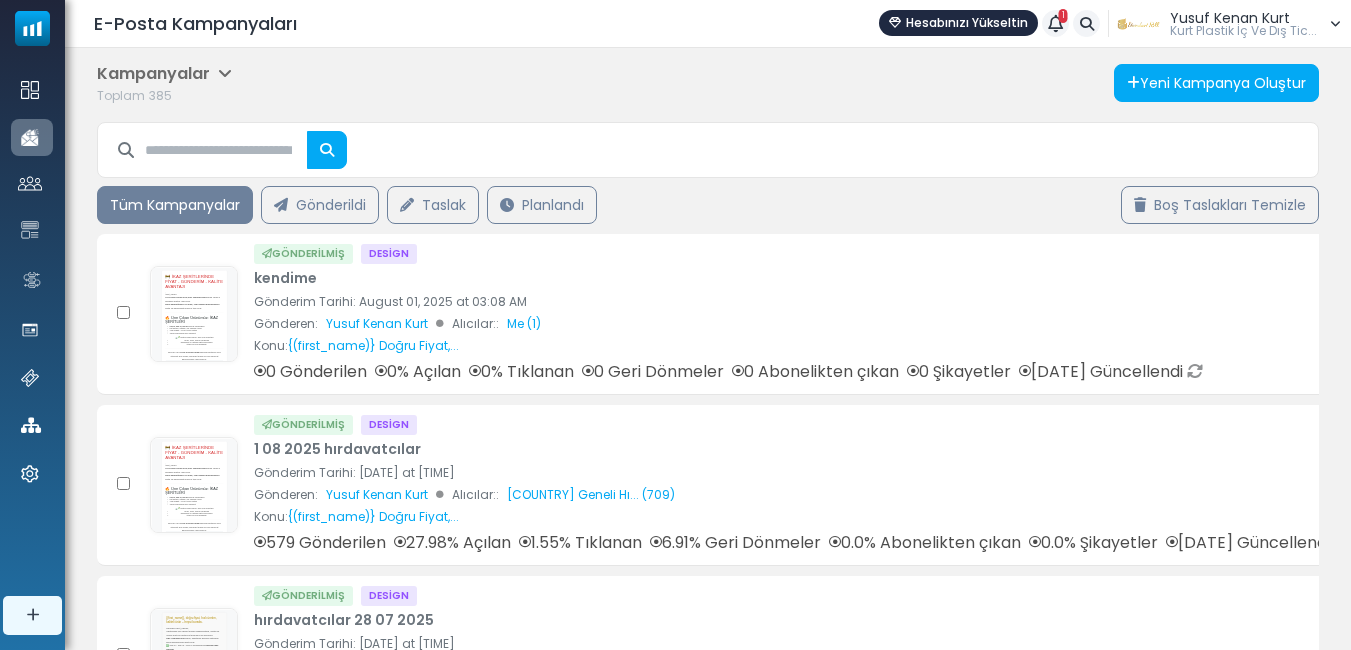 scroll, scrollTop: 0, scrollLeft: 0, axis: both 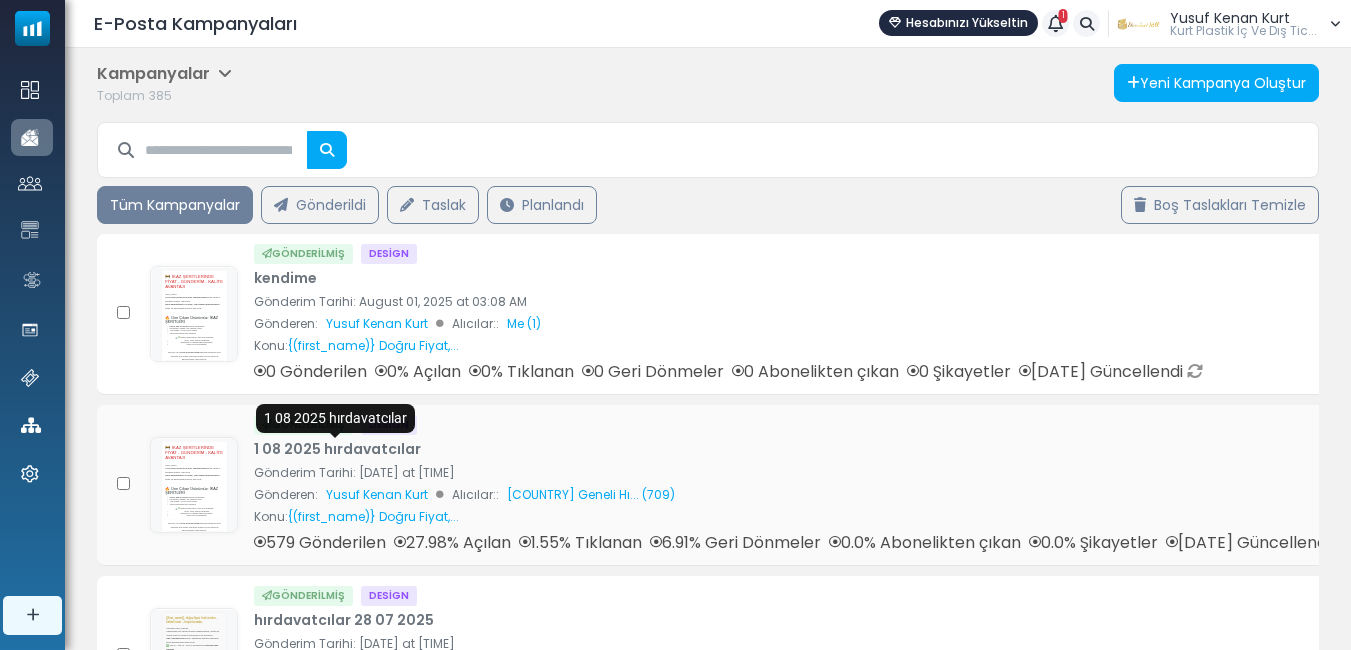 click on "1 08 2025 hırdavatcılar" at bounding box center (337, 449) 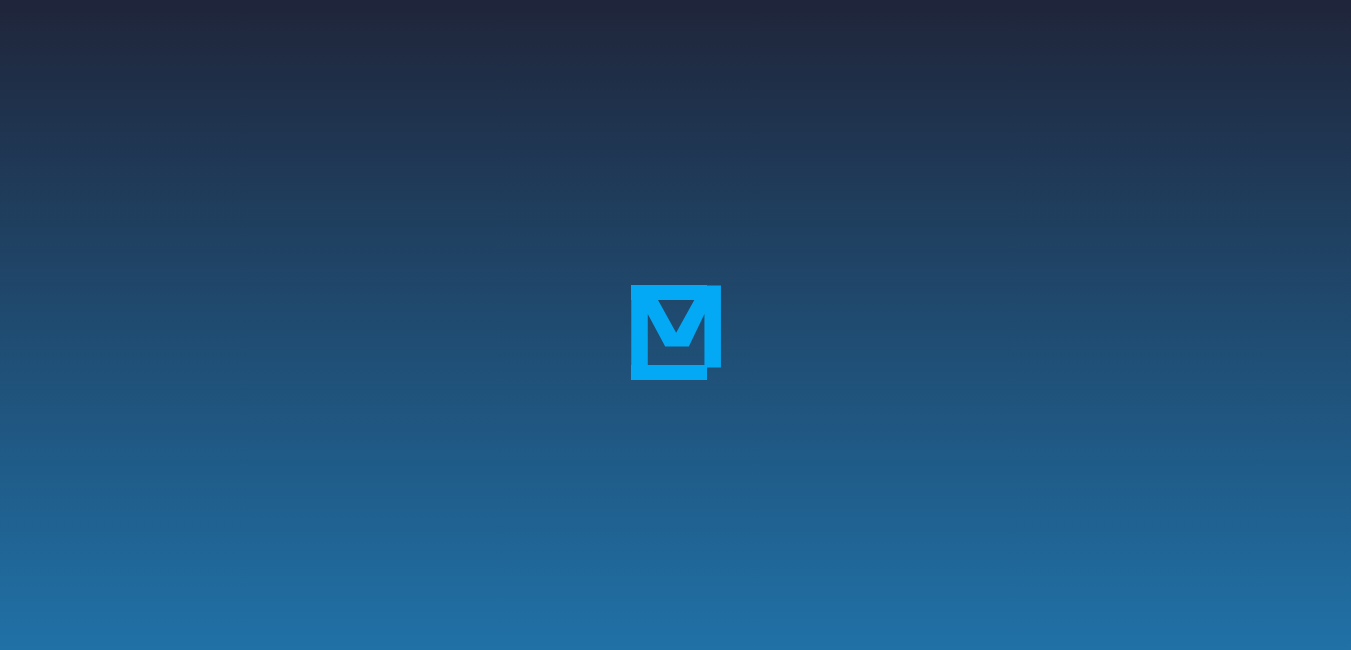 scroll, scrollTop: 0, scrollLeft: 0, axis: both 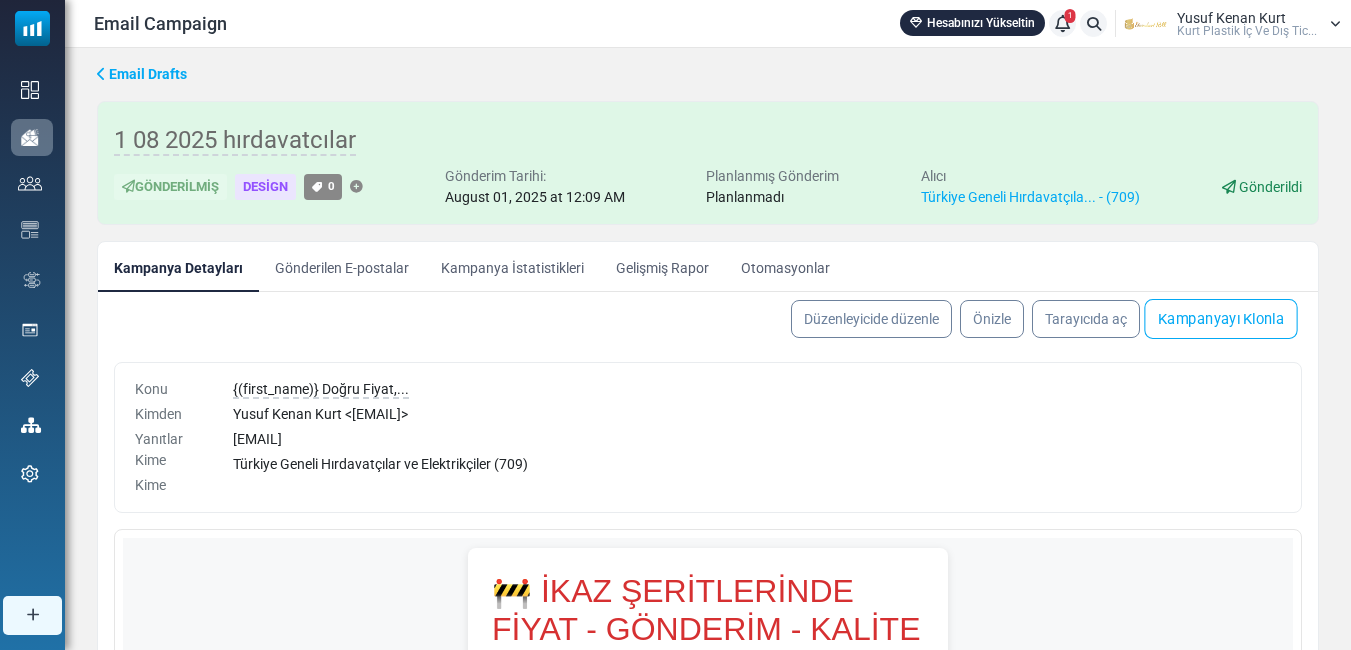 click on "Kampanyayı Klonla" at bounding box center (1220, 319) 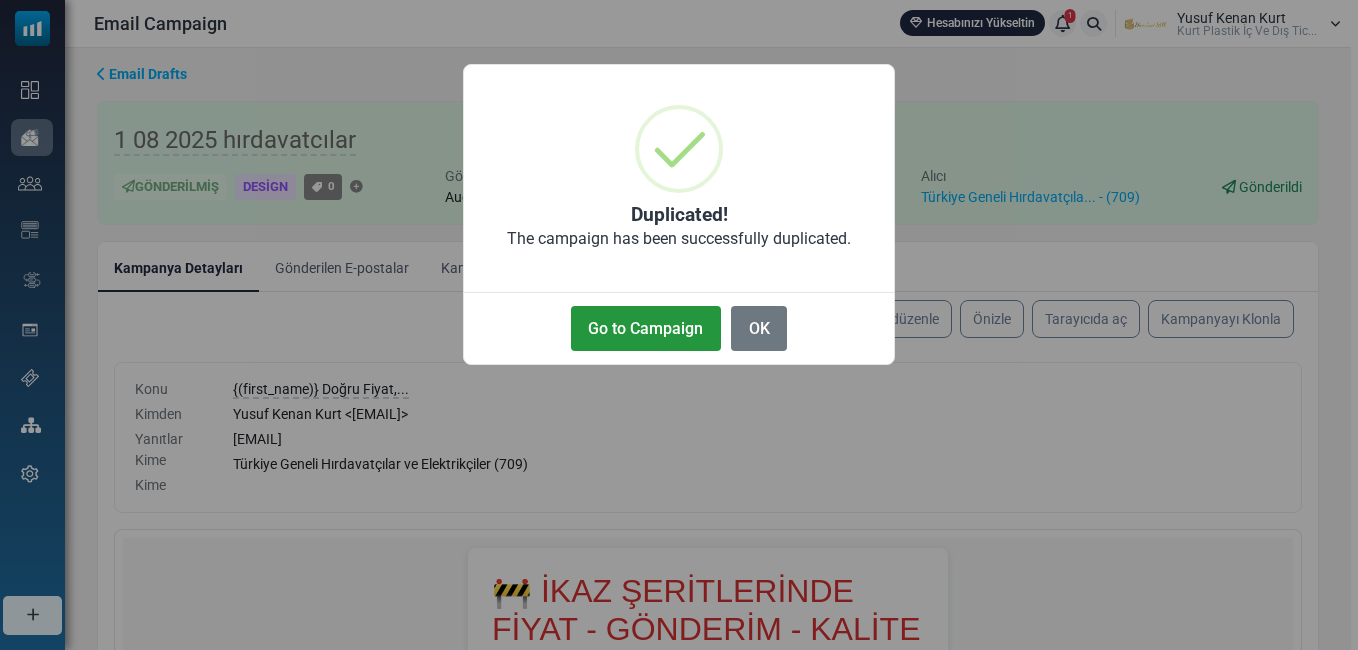 click on "Go to Campaign" at bounding box center (646, 328) 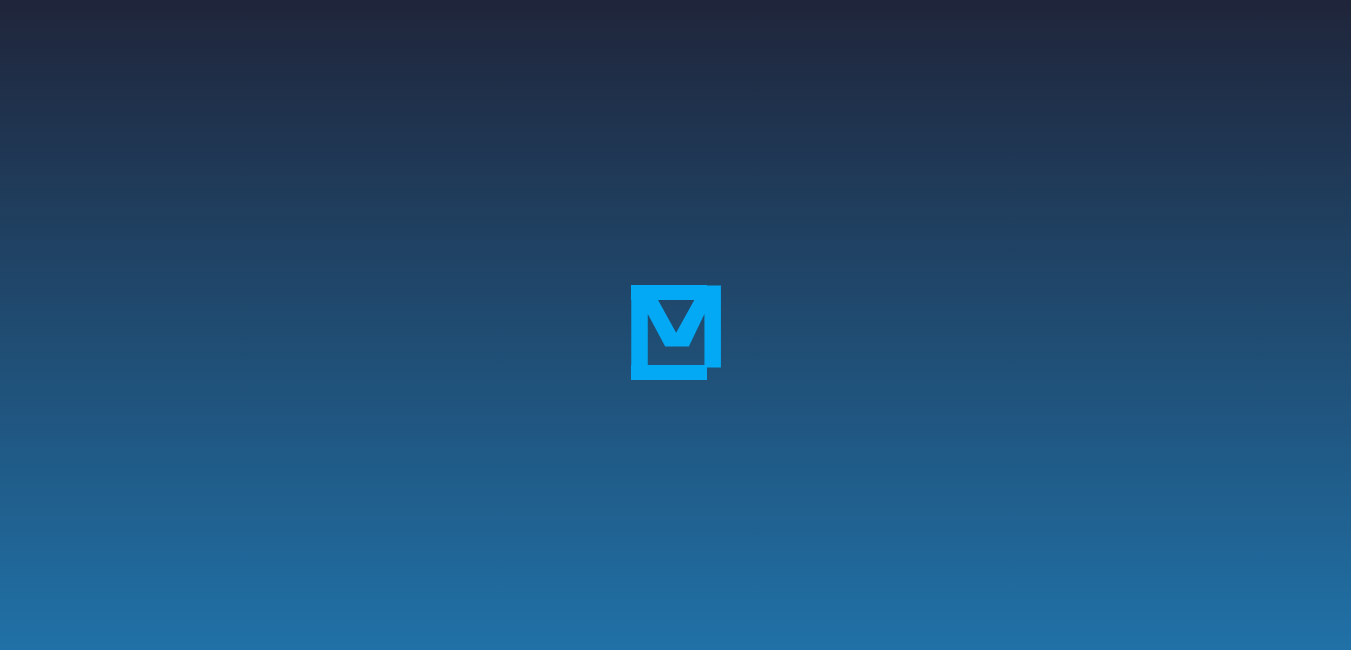 scroll, scrollTop: 0, scrollLeft: 0, axis: both 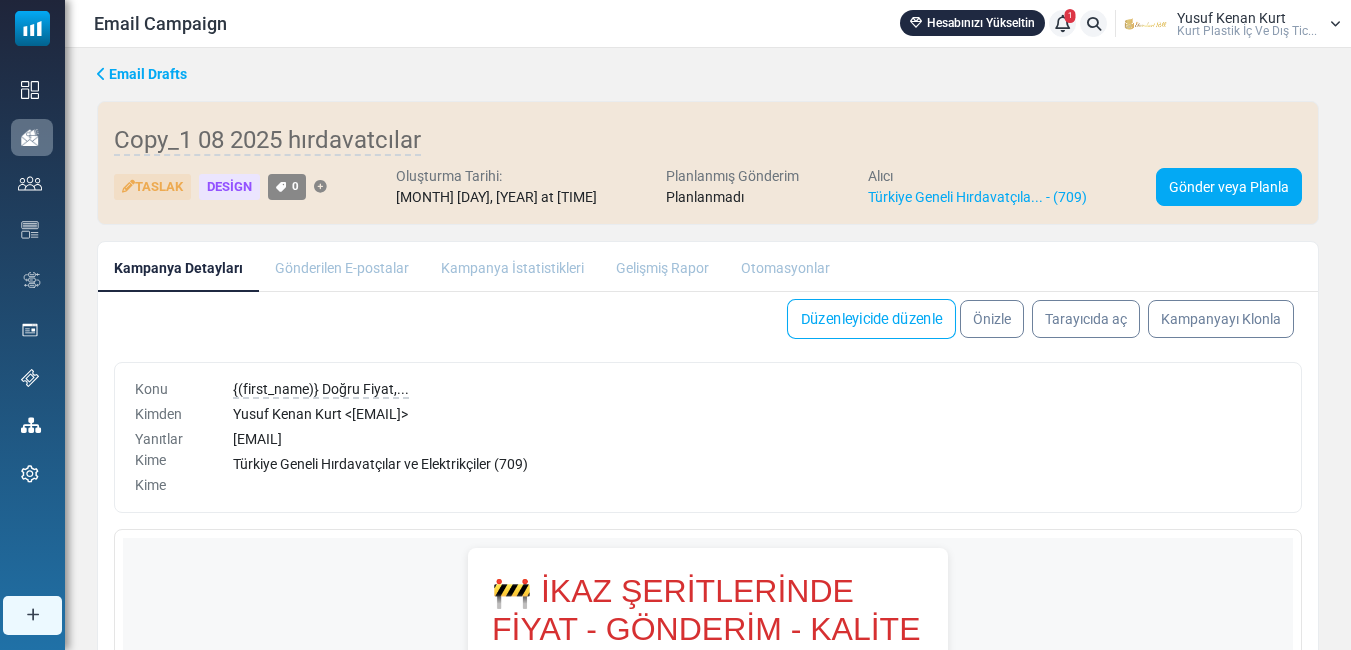 click on "Düzenleyicide düzenle" at bounding box center [871, 319] 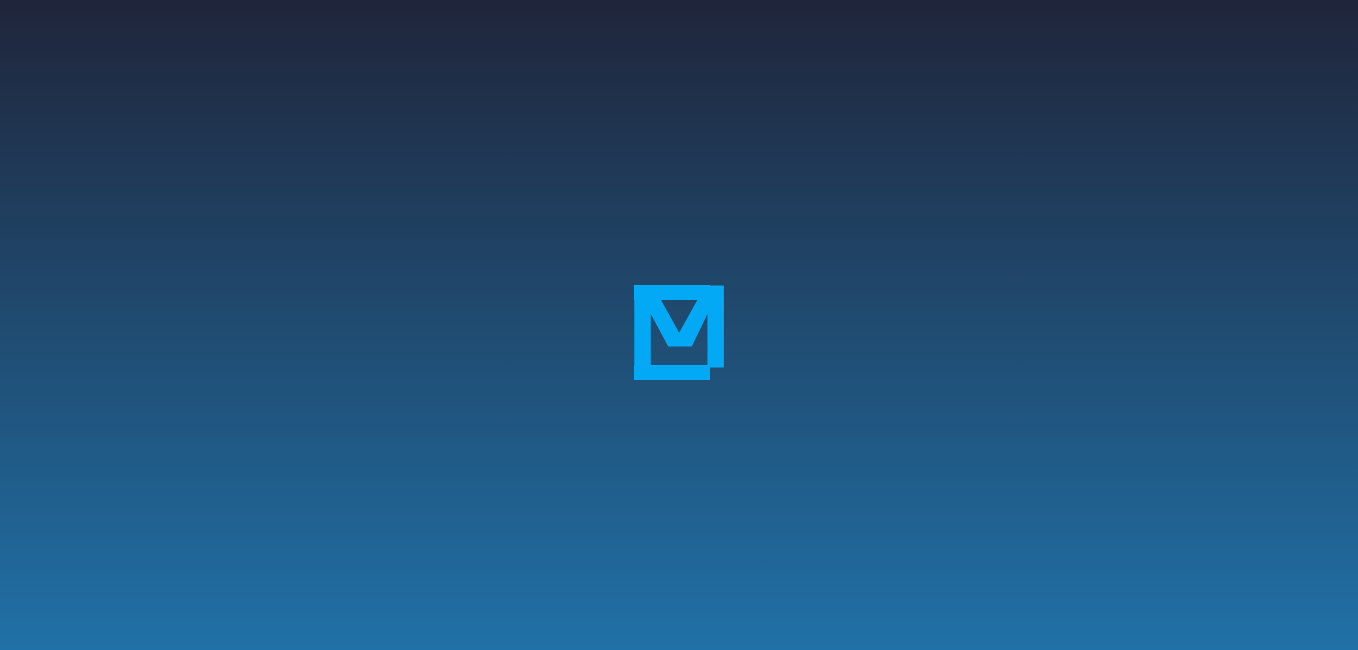scroll, scrollTop: 0, scrollLeft: 0, axis: both 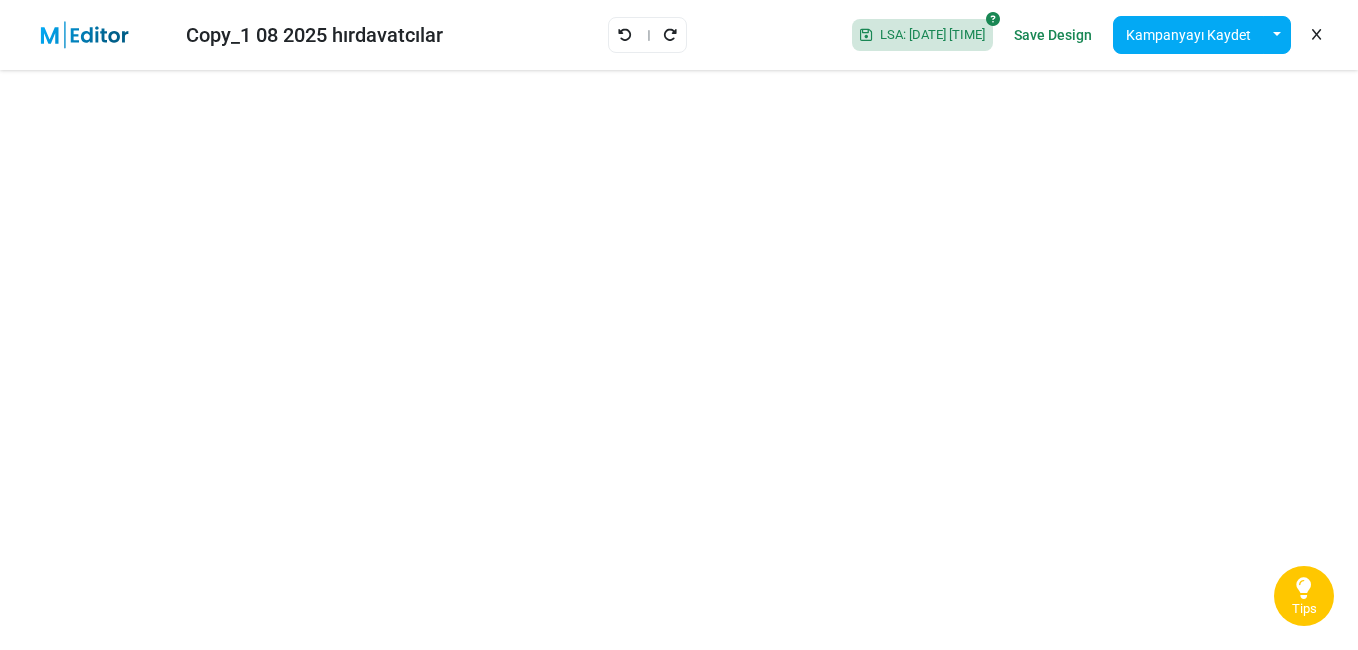 click on "Tips" at bounding box center (1304, 596) 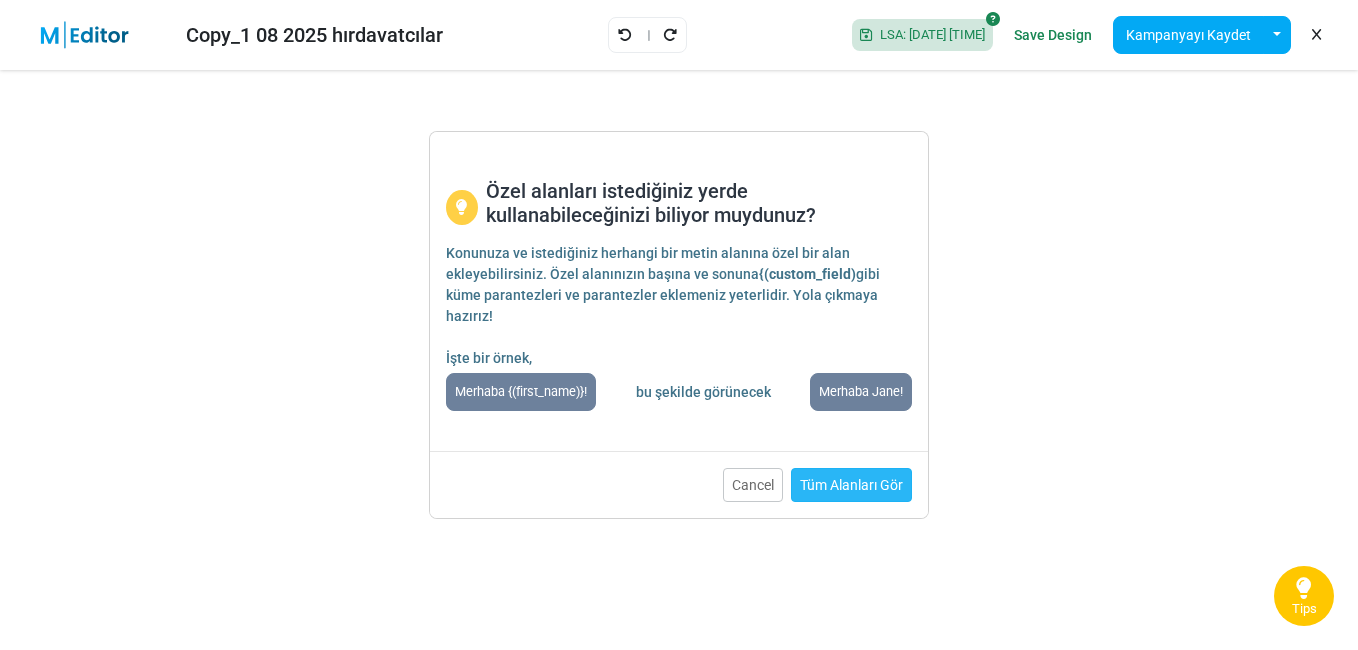 click on "Tüm Alanları Gör" at bounding box center [851, 485] 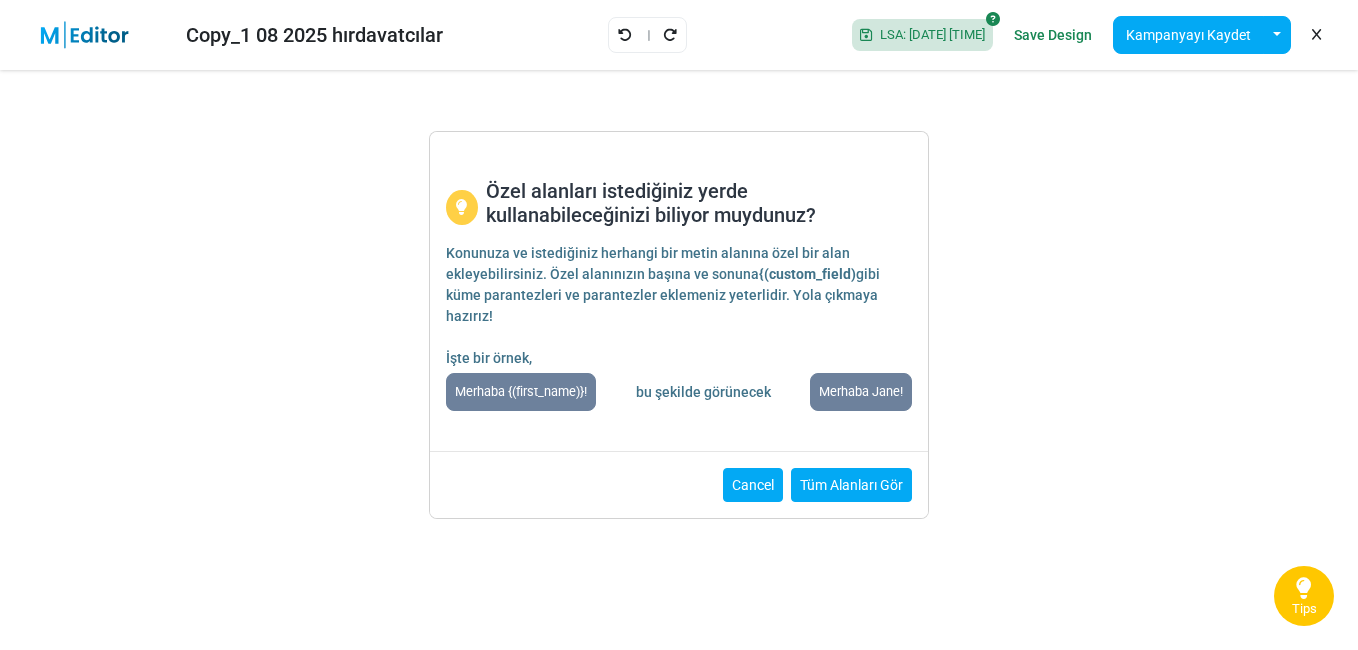 click on "Cancel" at bounding box center [753, 485] 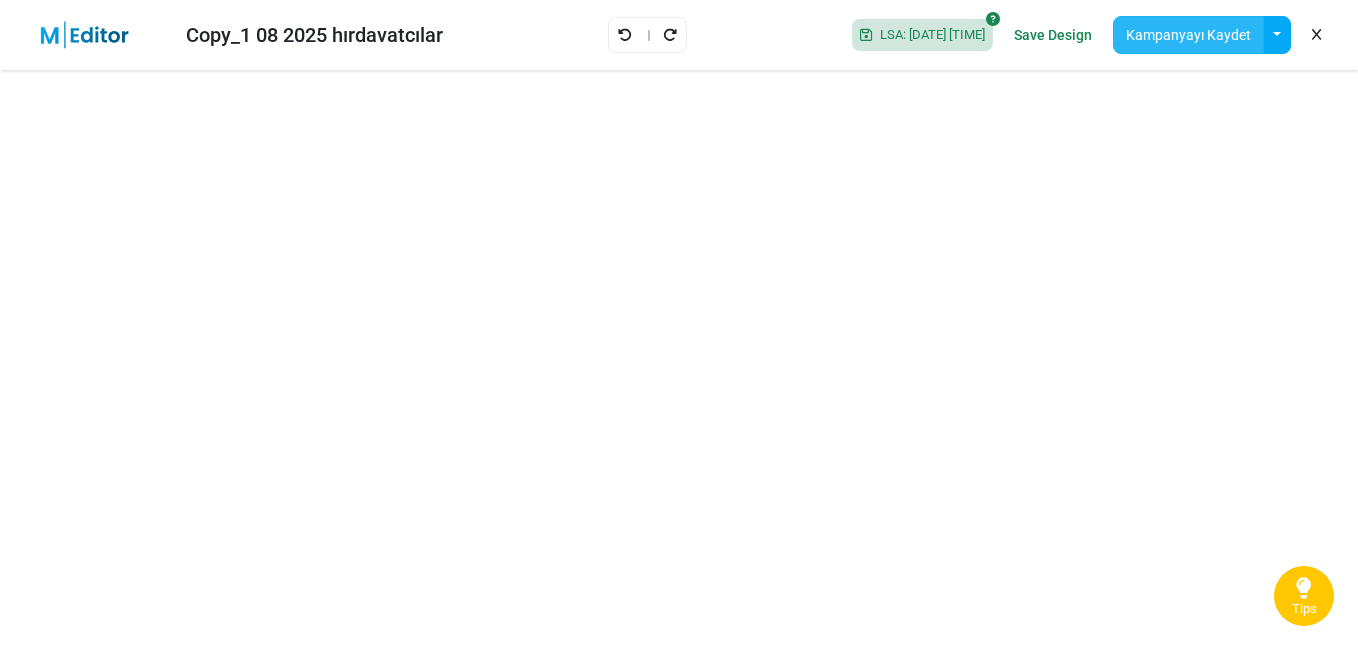 click on "Kampanyayı Kaydet" at bounding box center (1188, 35) 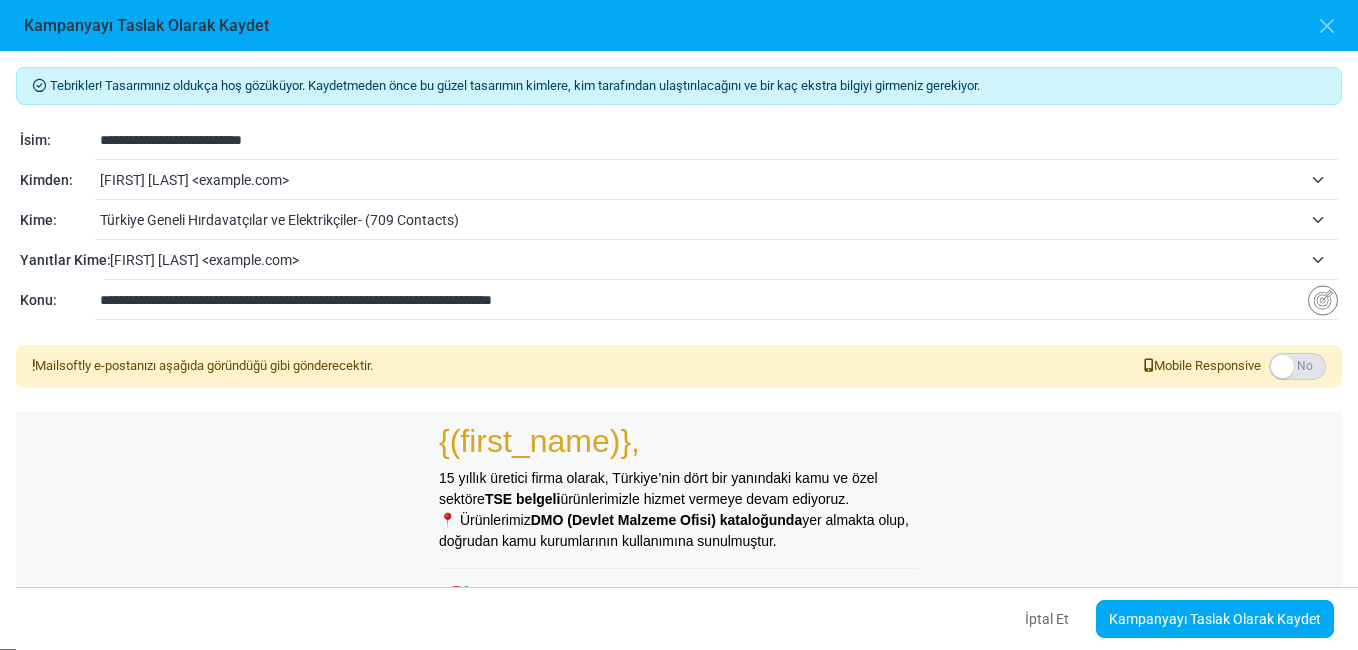 drag, startPoint x: 577, startPoint y: 295, endPoint x: 23, endPoint y: 263, distance: 554.9234 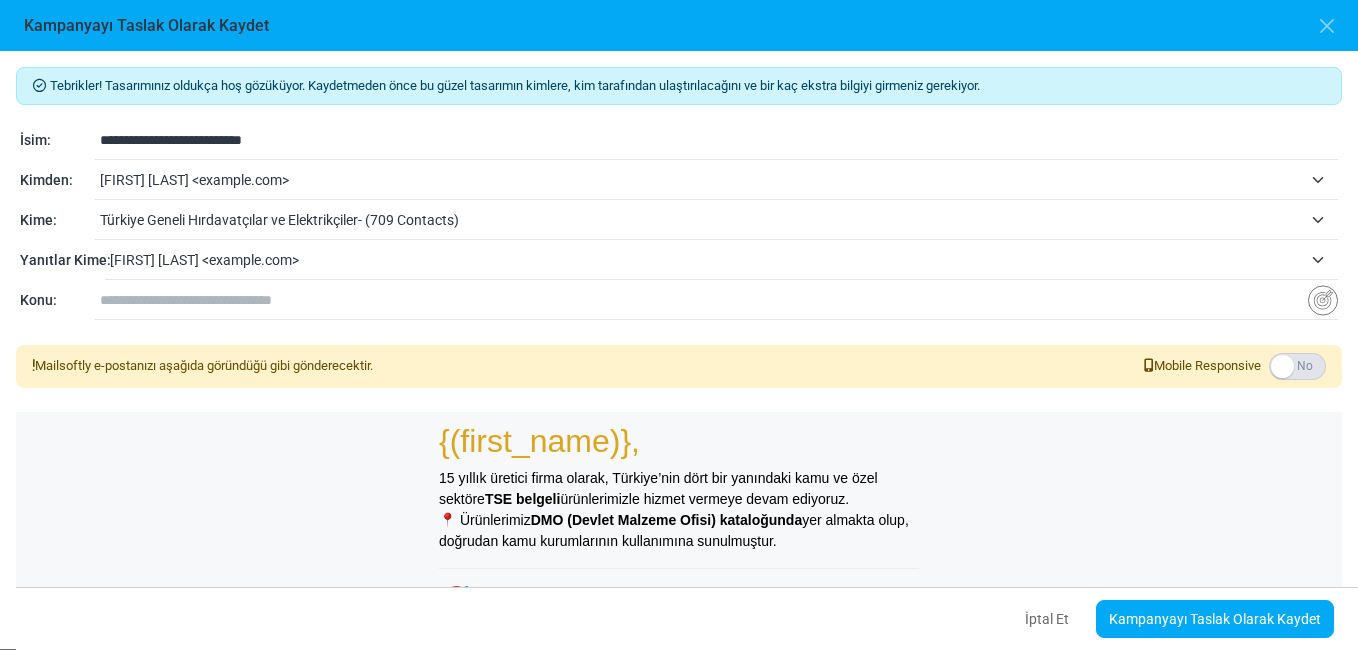 paste on "**********" 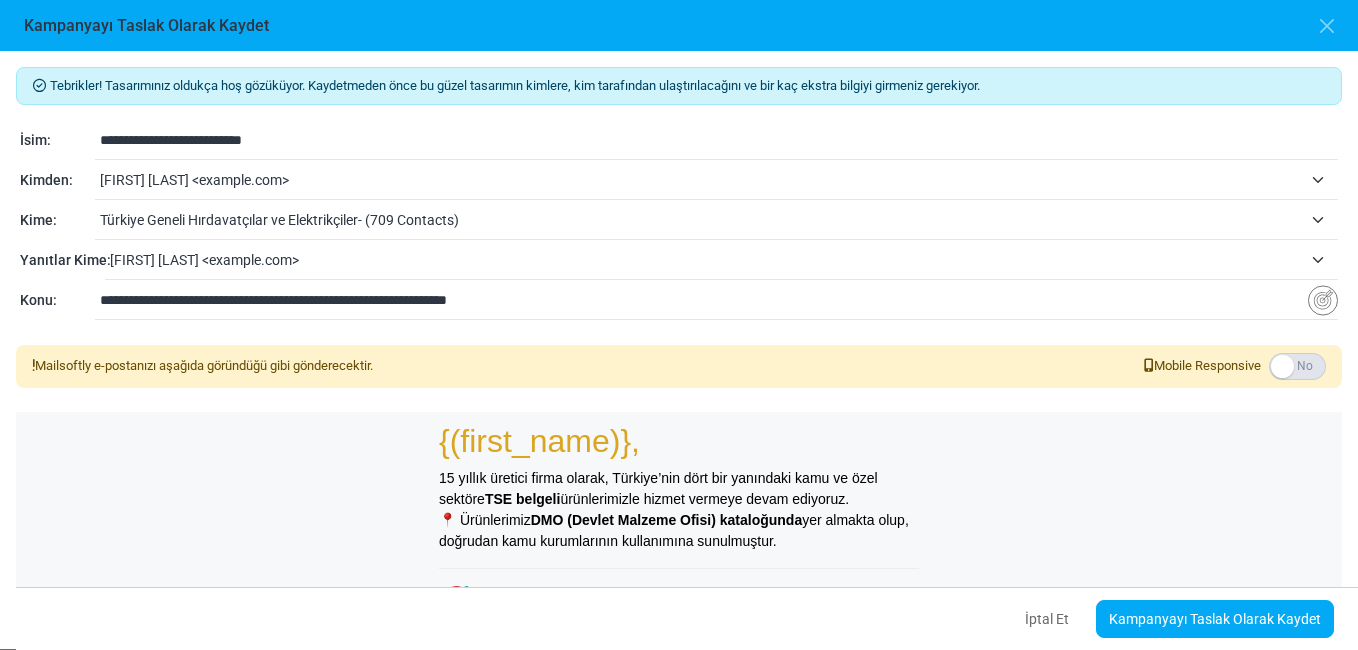 type on "**********" 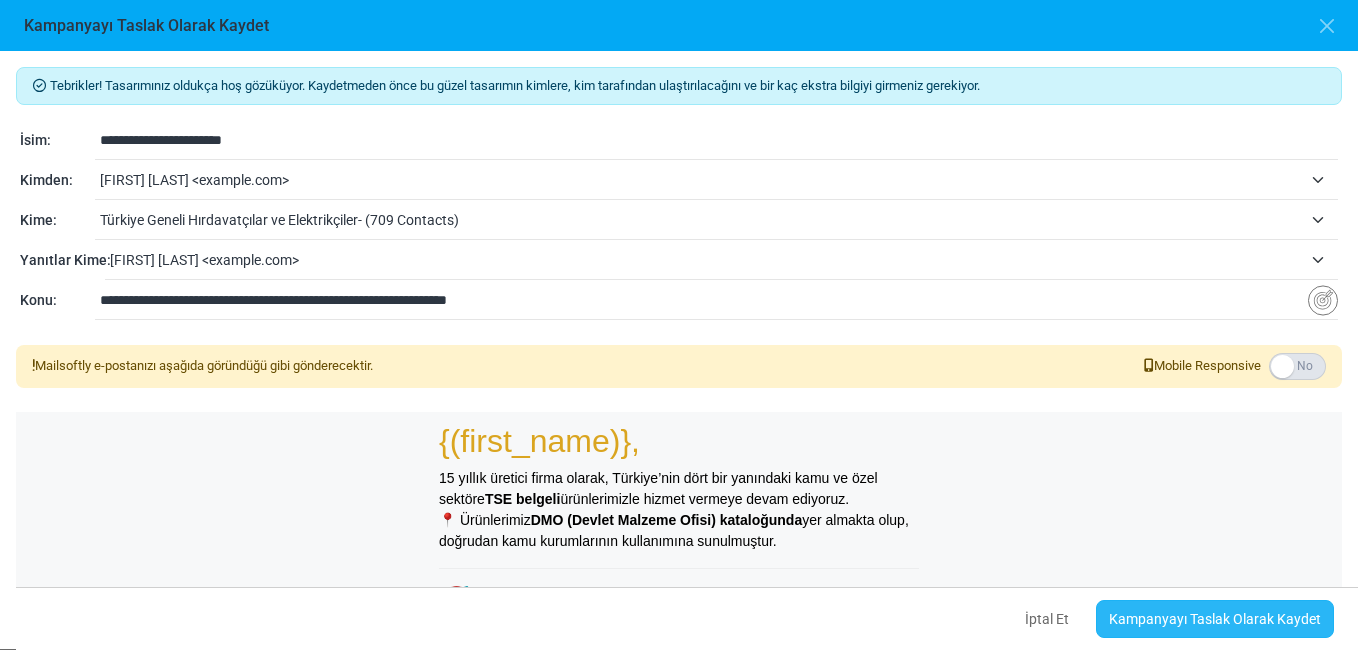 type on "**********" 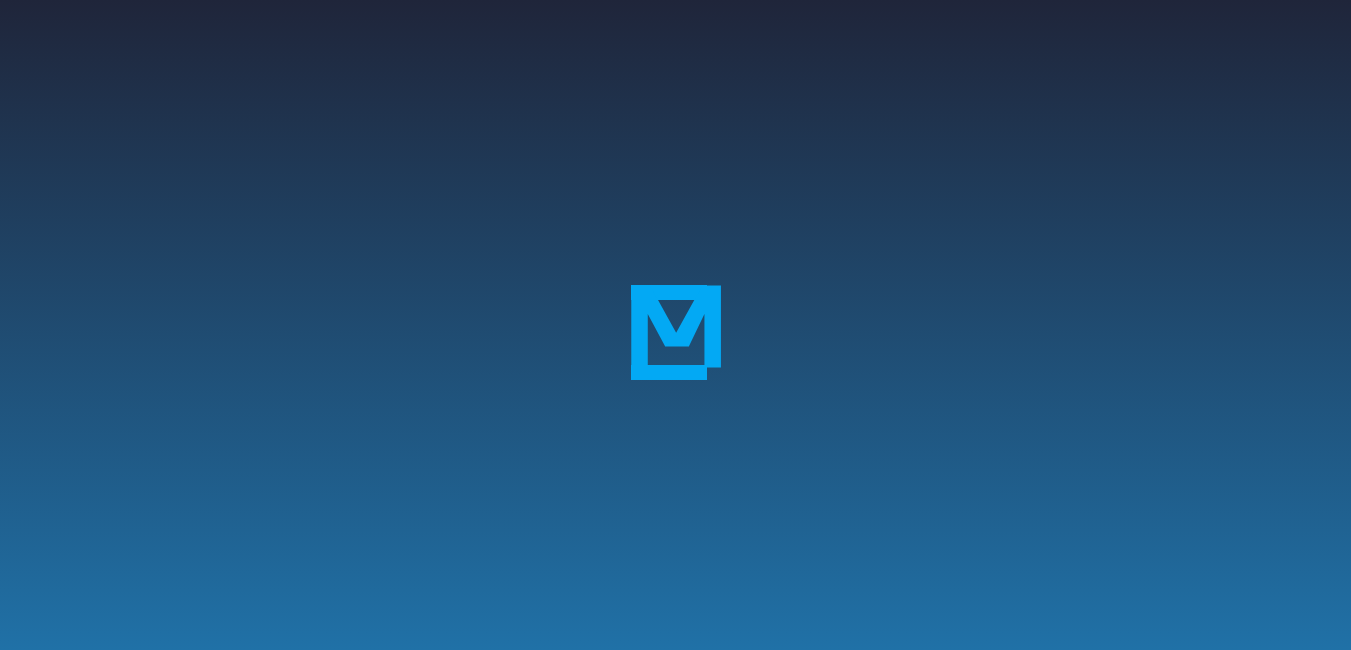 scroll, scrollTop: 0, scrollLeft: 0, axis: both 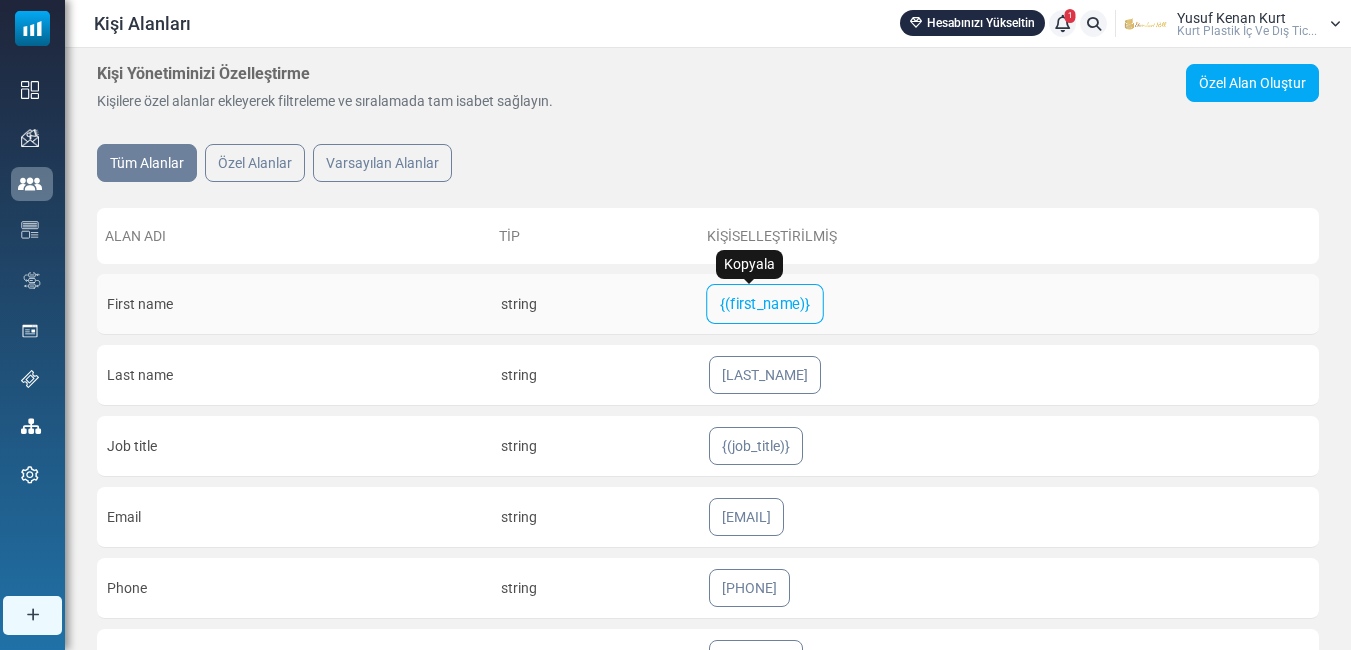click on "{(first_name)}" at bounding box center [765, 304] 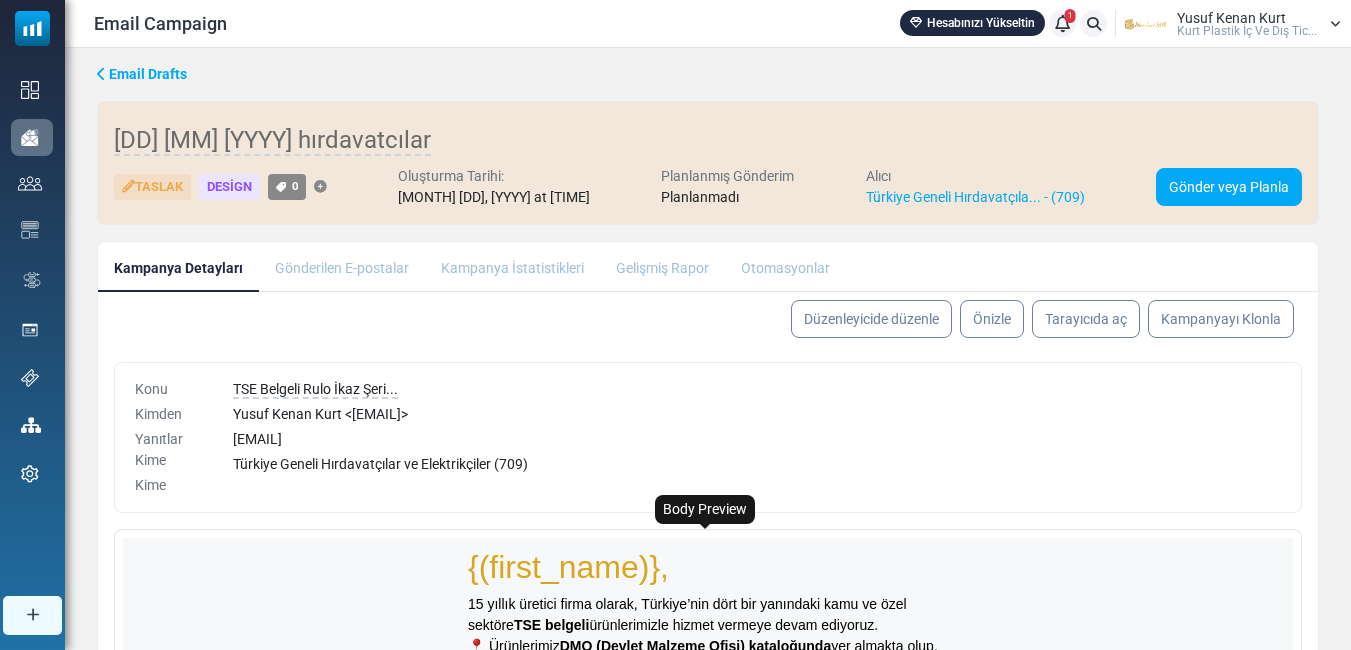 scroll, scrollTop: 0, scrollLeft: 0, axis: both 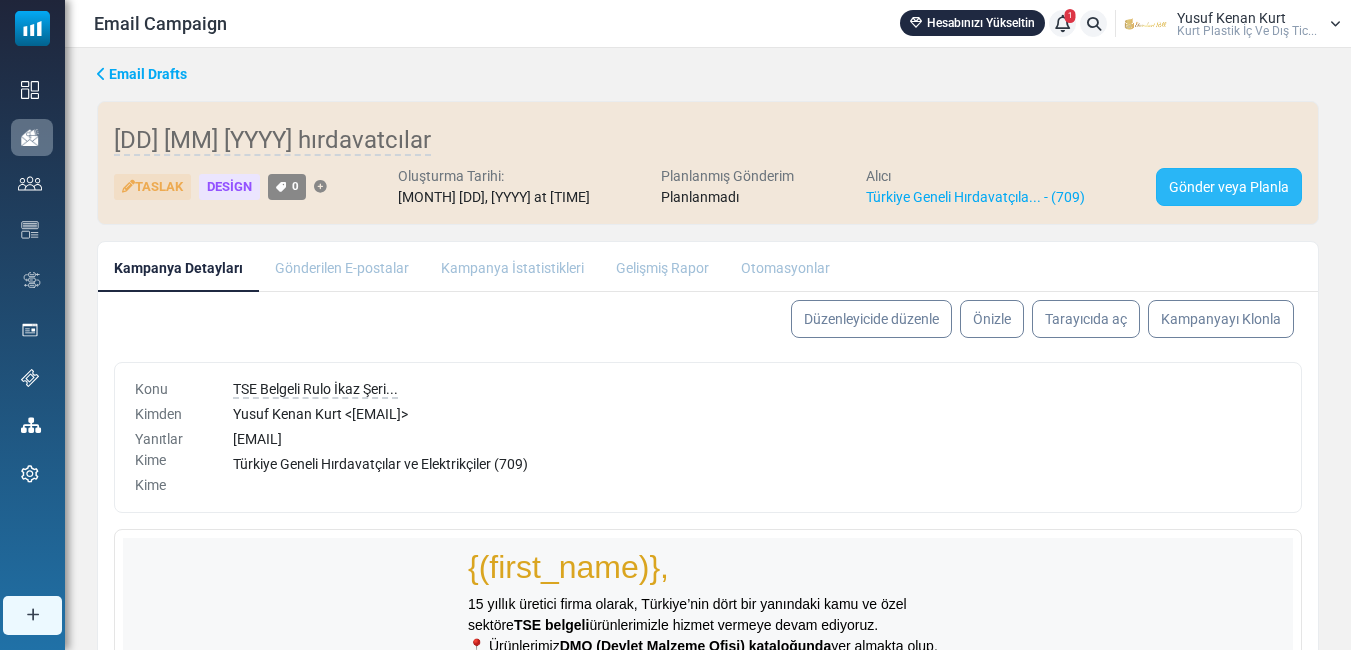 click on "Gönder veya Planla" at bounding box center [1229, 187] 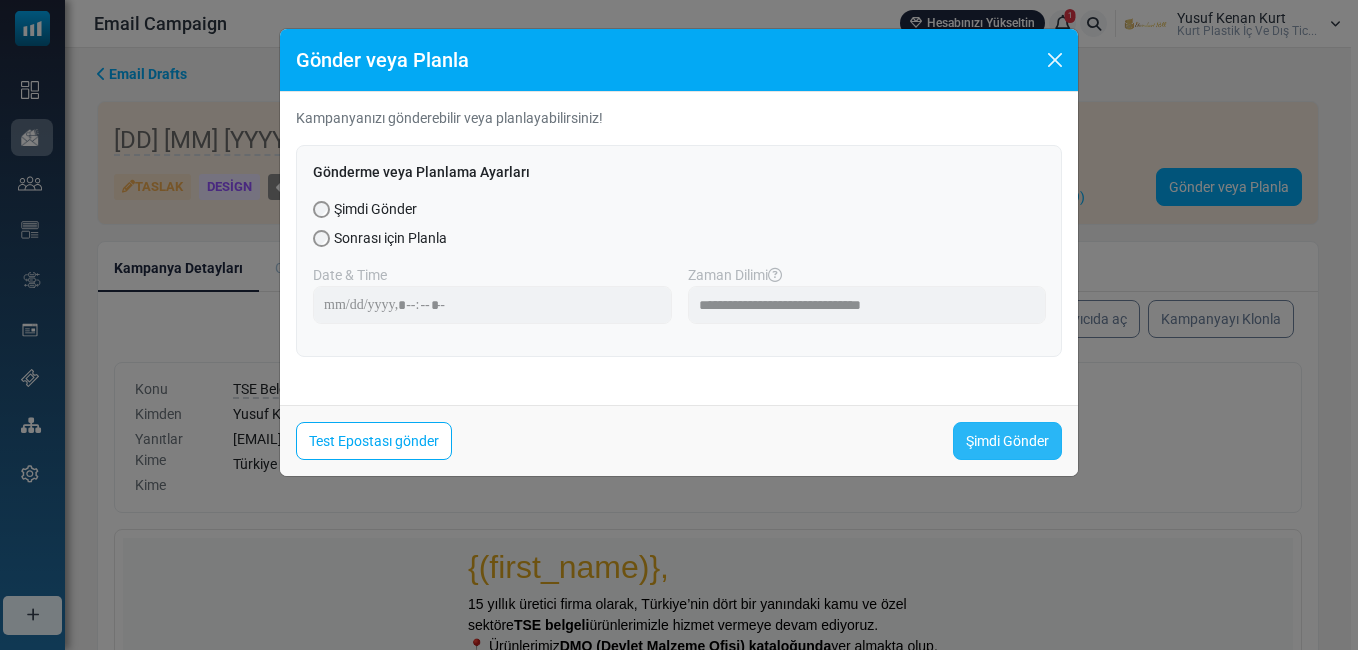 click on "Şimdi Gönder" at bounding box center (1007, 441) 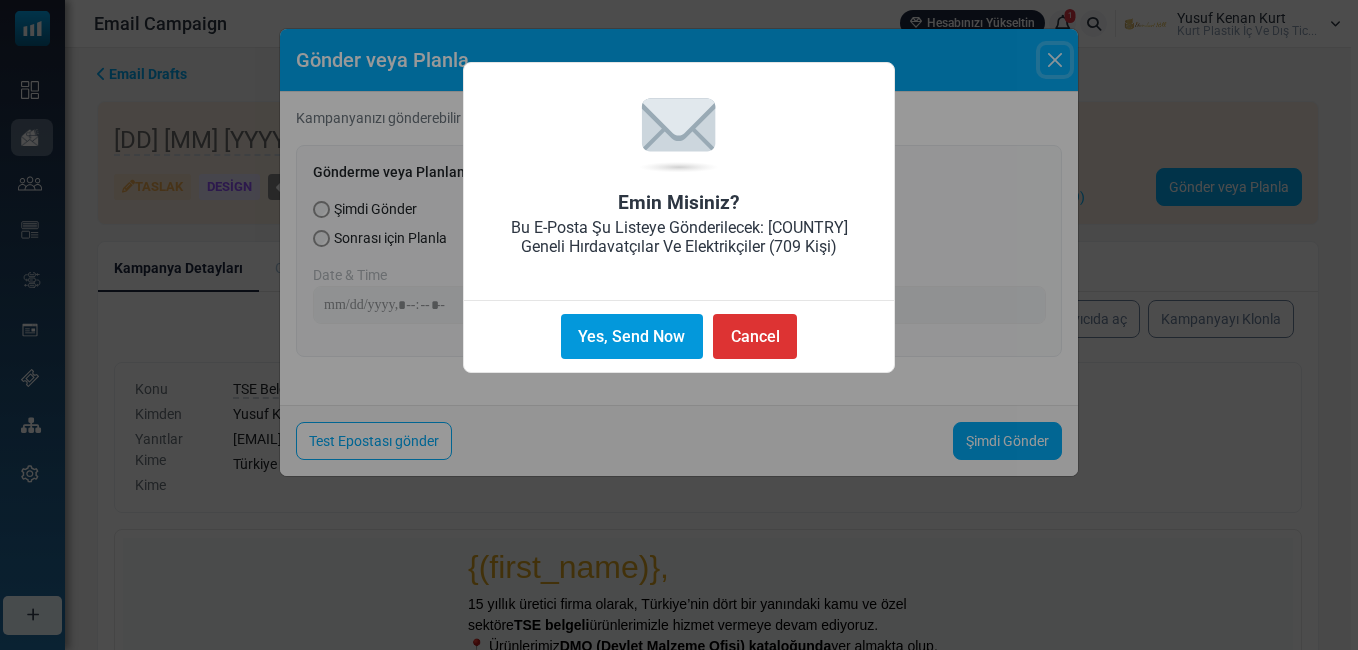 click on "Yes, Send Now" at bounding box center [632, 336] 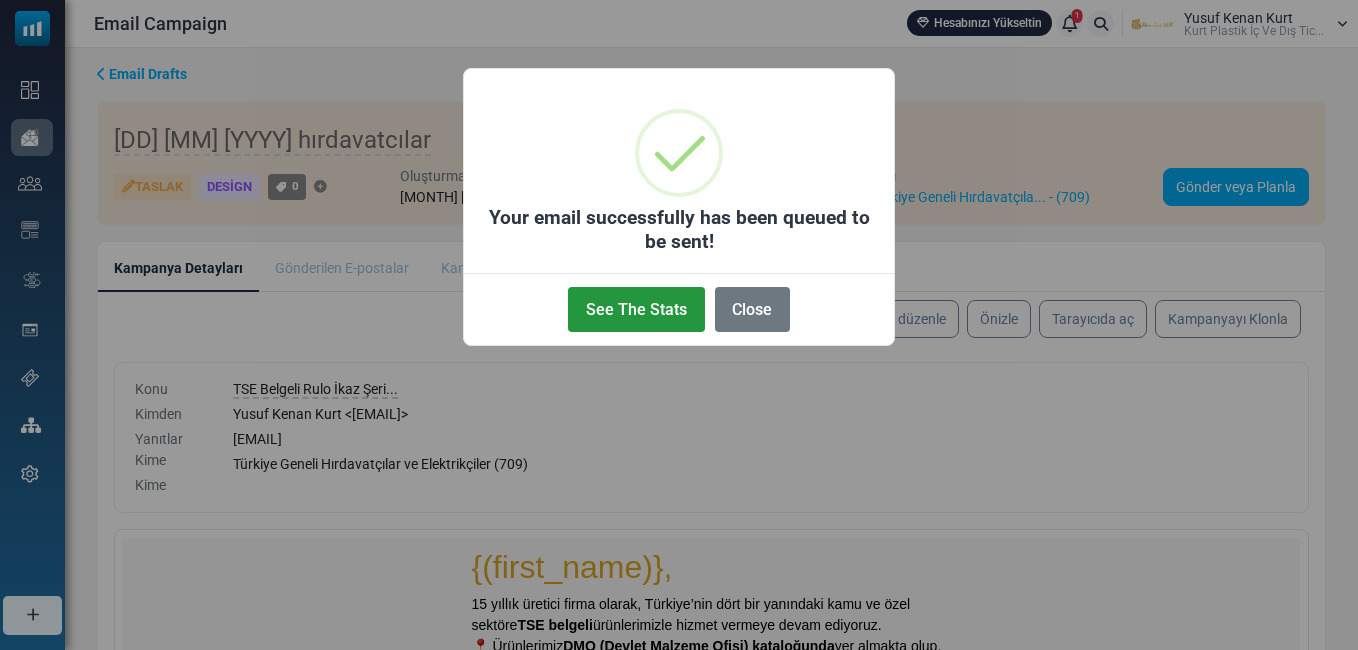 click on "See The Stats" at bounding box center [636, 309] 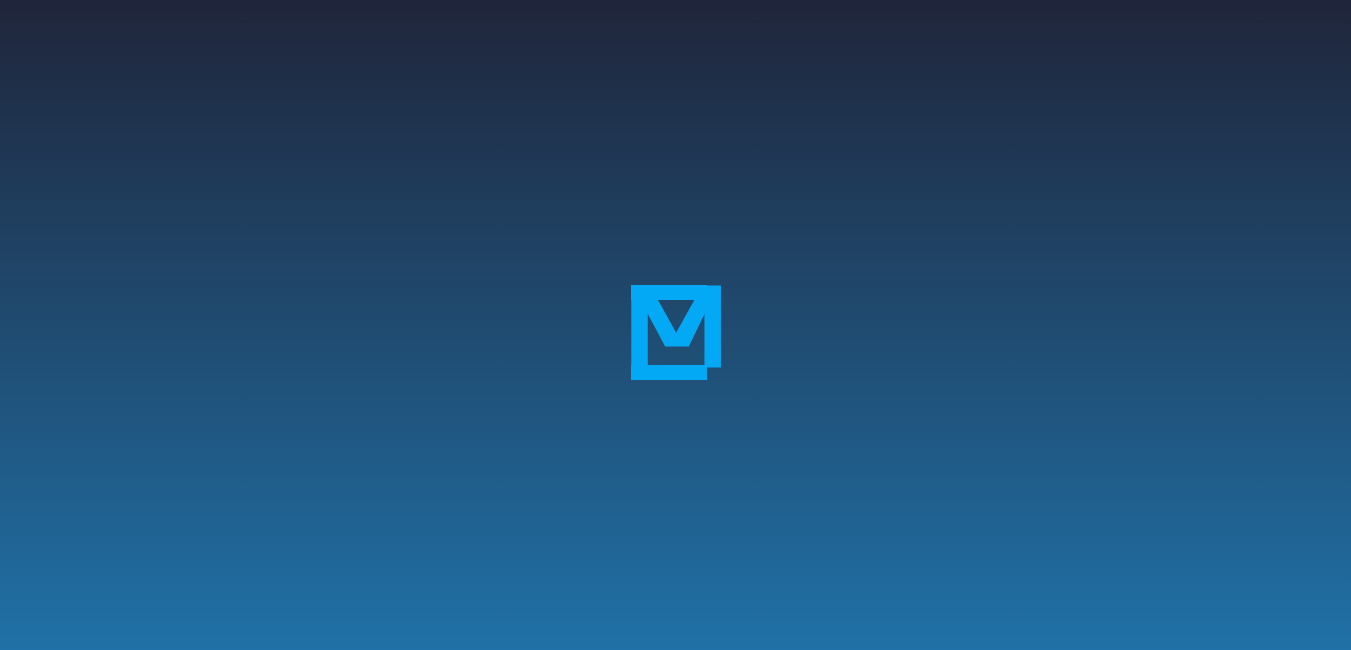 scroll, scrollTop: 0, scrollLeft: 0, axis: both 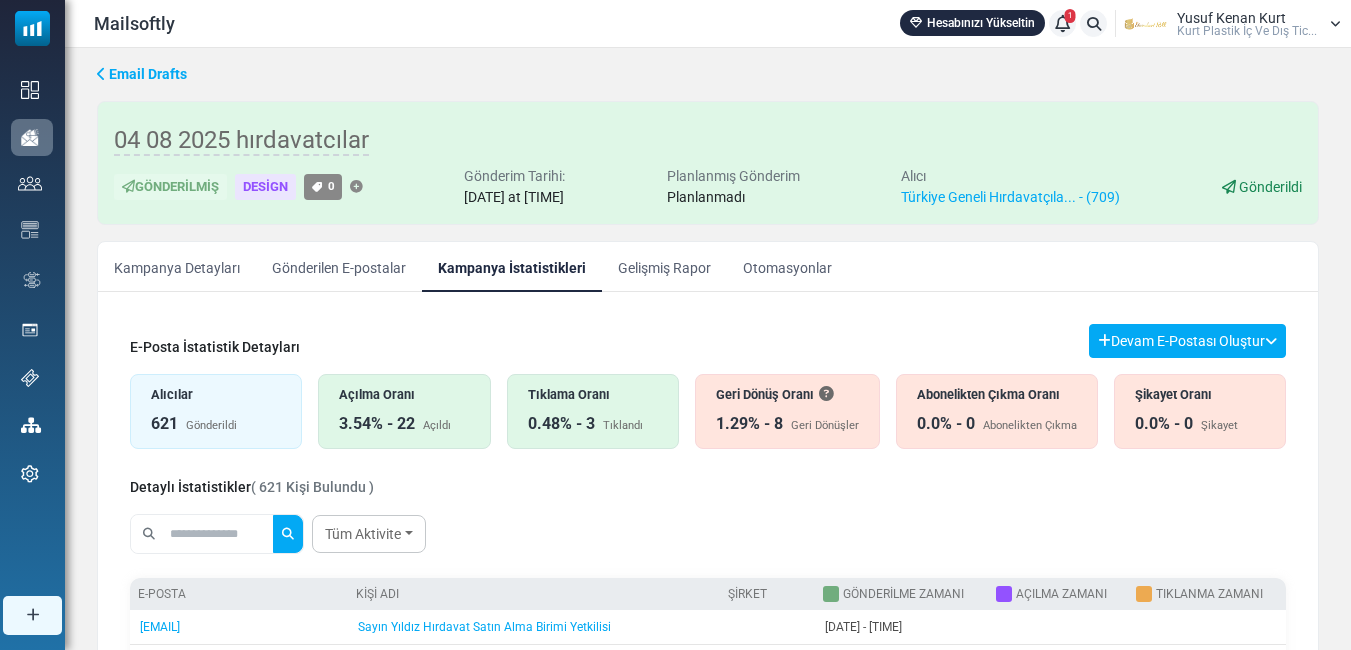 click on "Tıklama Oranı" at bounding box center [593, 394] 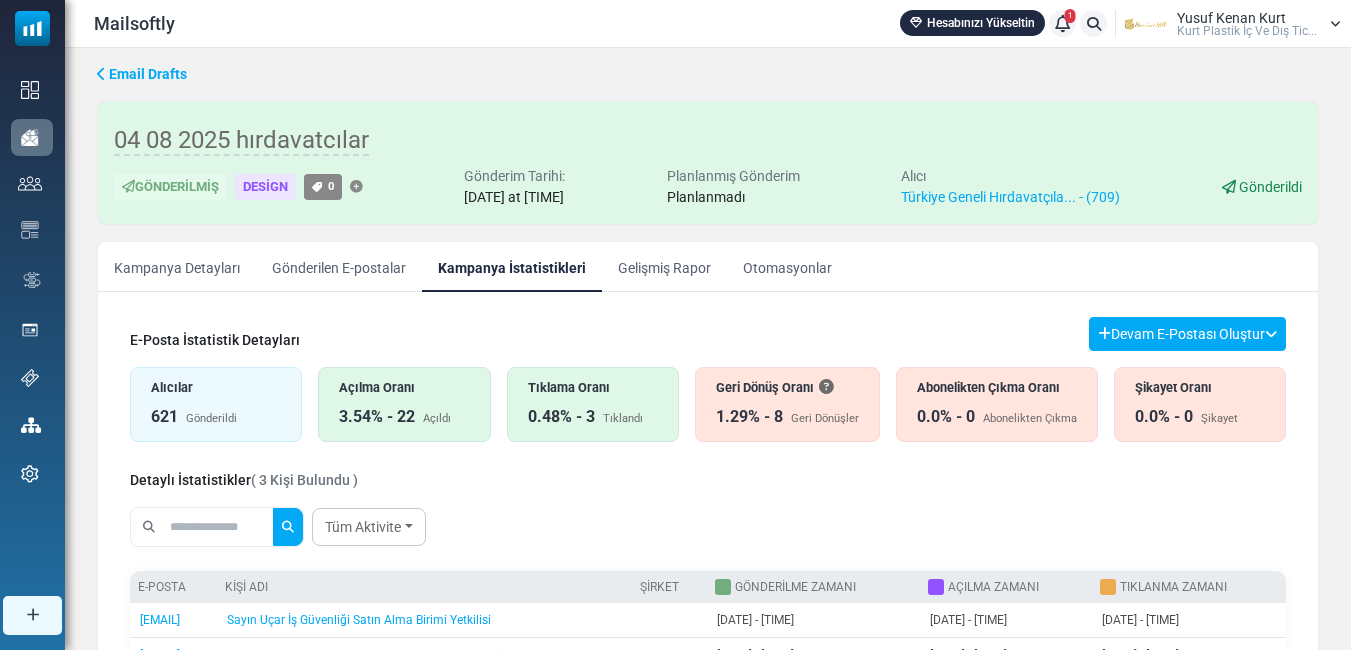 scroll, scrollTop: 0, scrollLeft: 0, axis: both 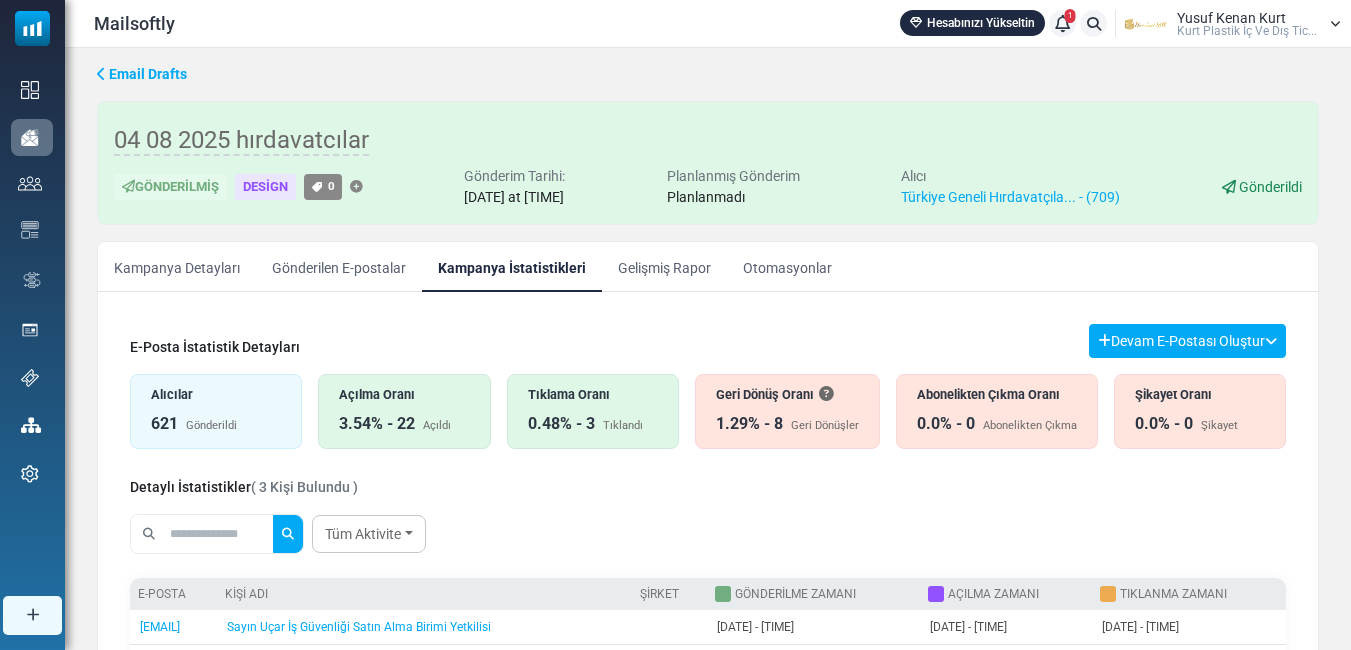 click on "Açılma Oranı" at bounding box center (404, 394) 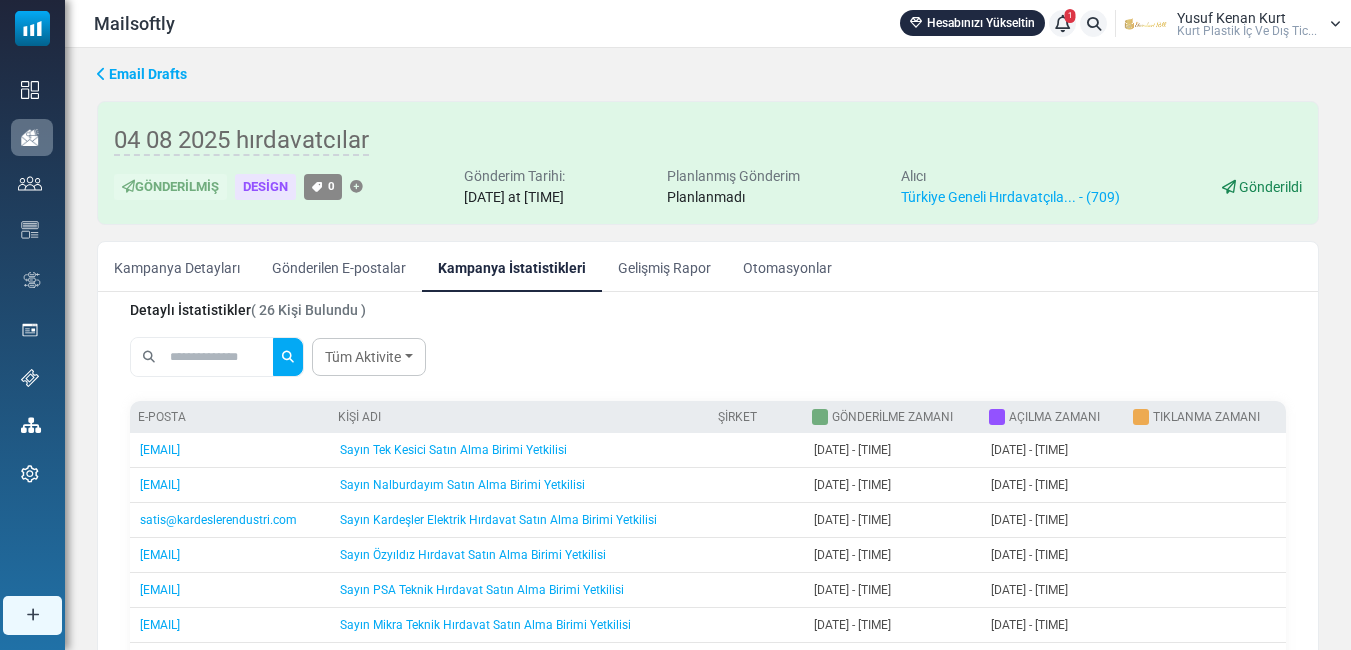 scroll, scrollTop: 200, scrollLeft: 0, axis: vertical 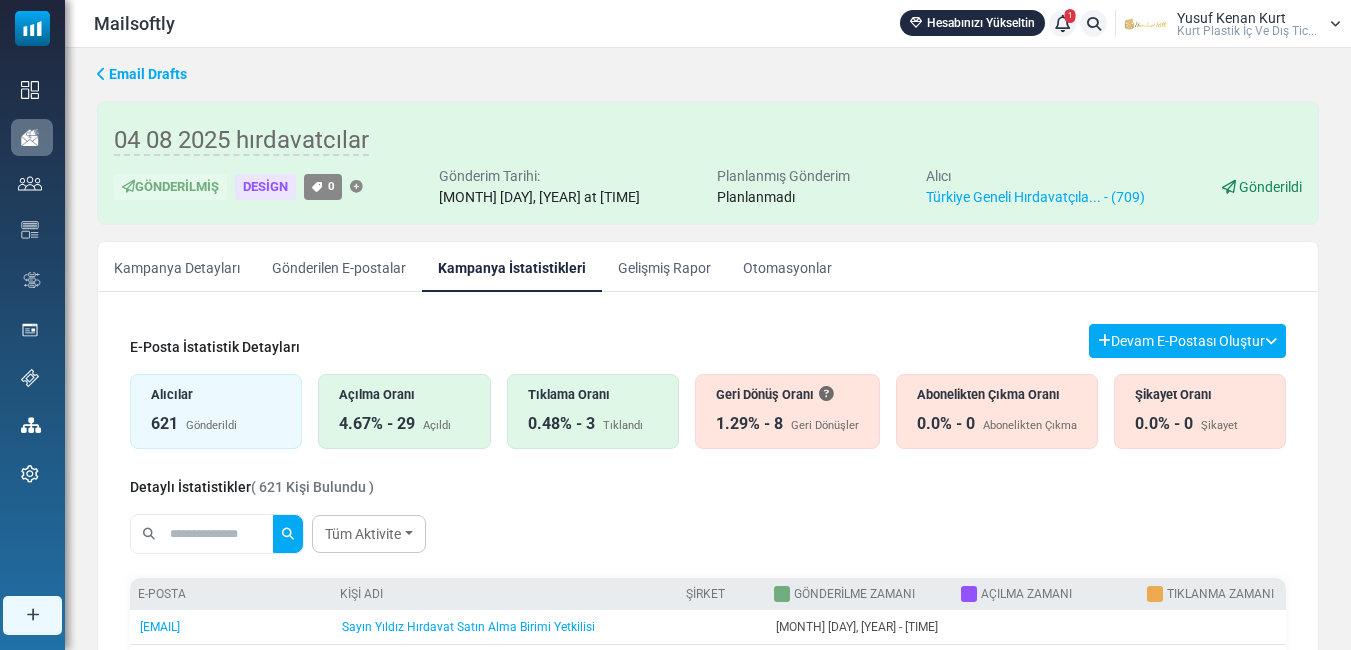 click on "Kampanya Detayları" at bounding box center (177, 267) 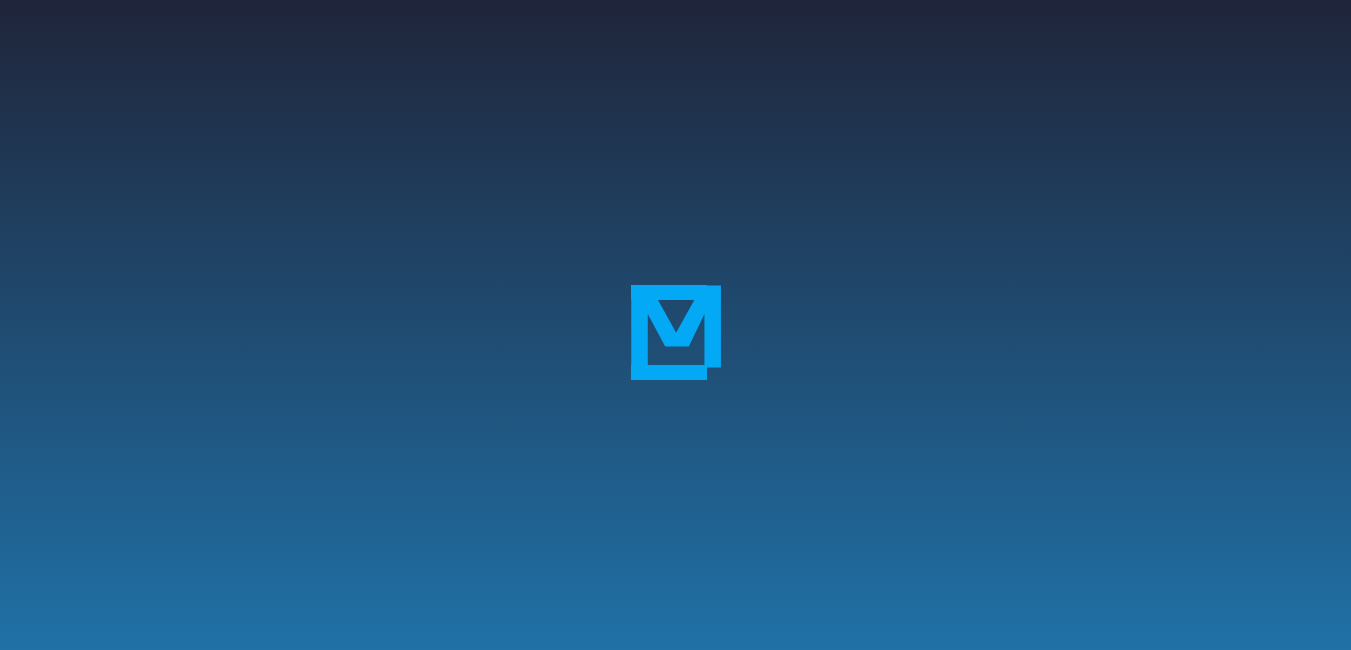 scroll, scrollTop: 0, scrollLeft: 0, axis: both 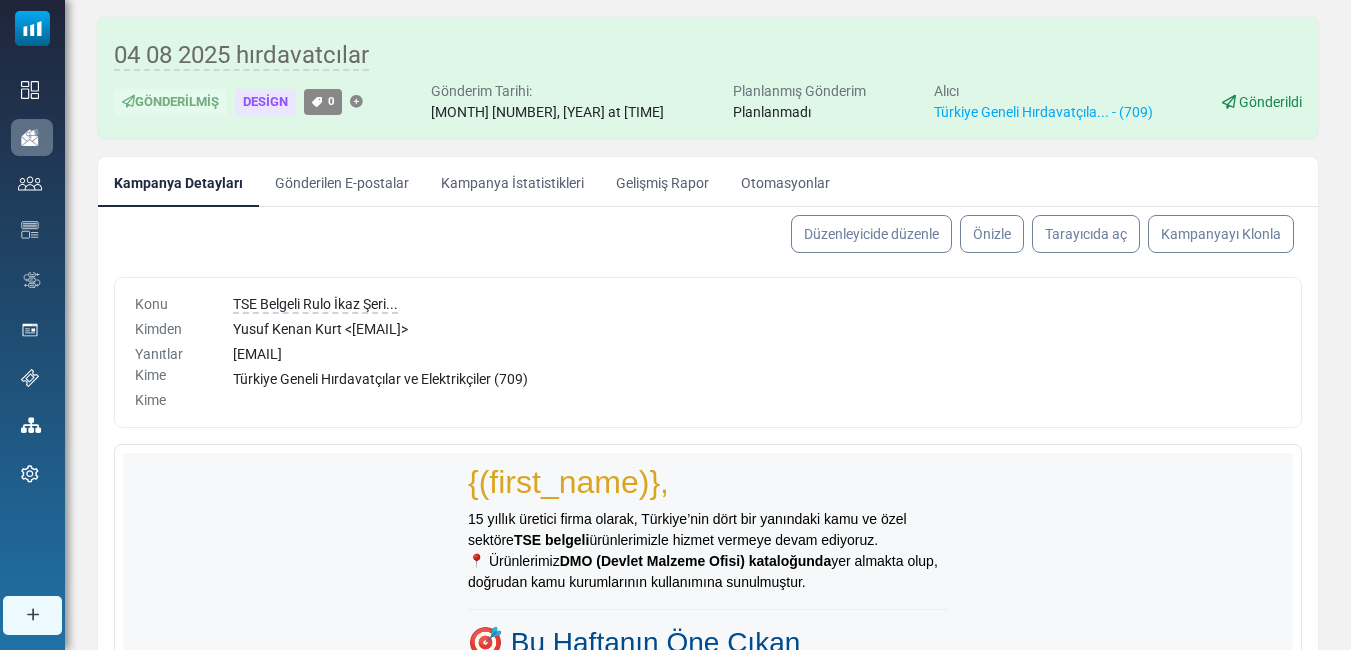 click on "Kampanya İstatistikleri" at bounding box center [512, 182] 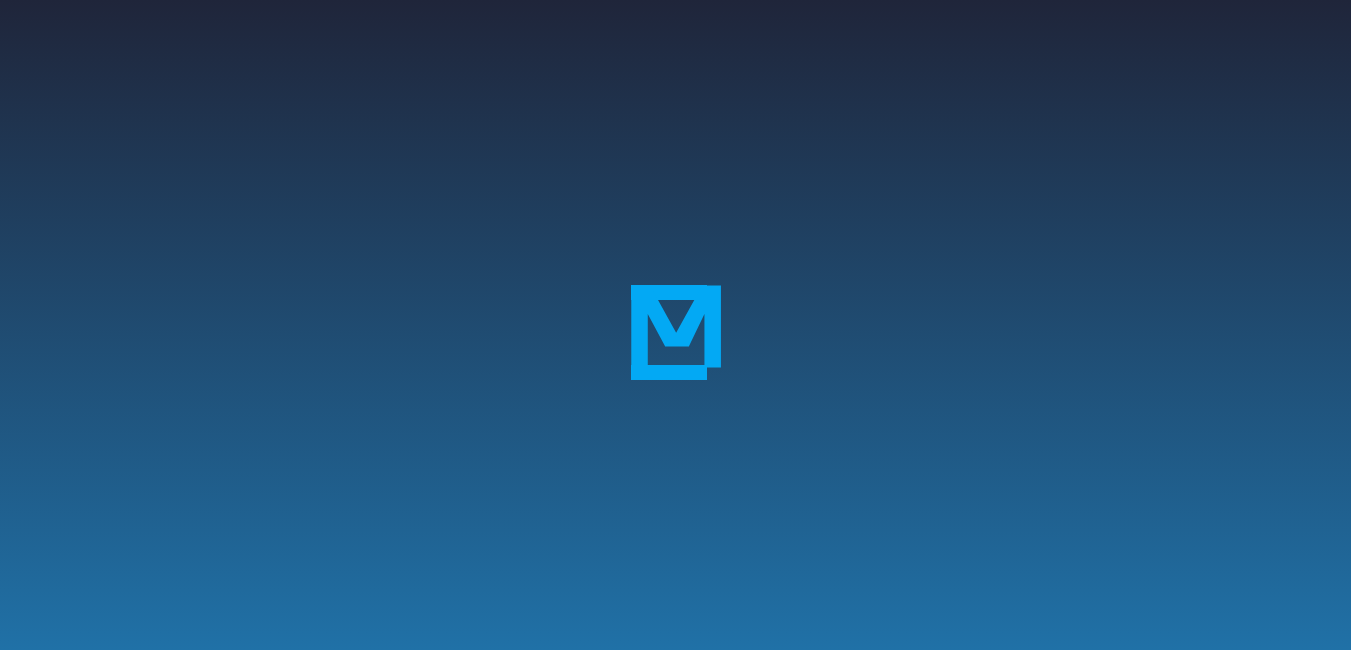scroll, scrollTop: 0, scrollLeft: 0, axis: both 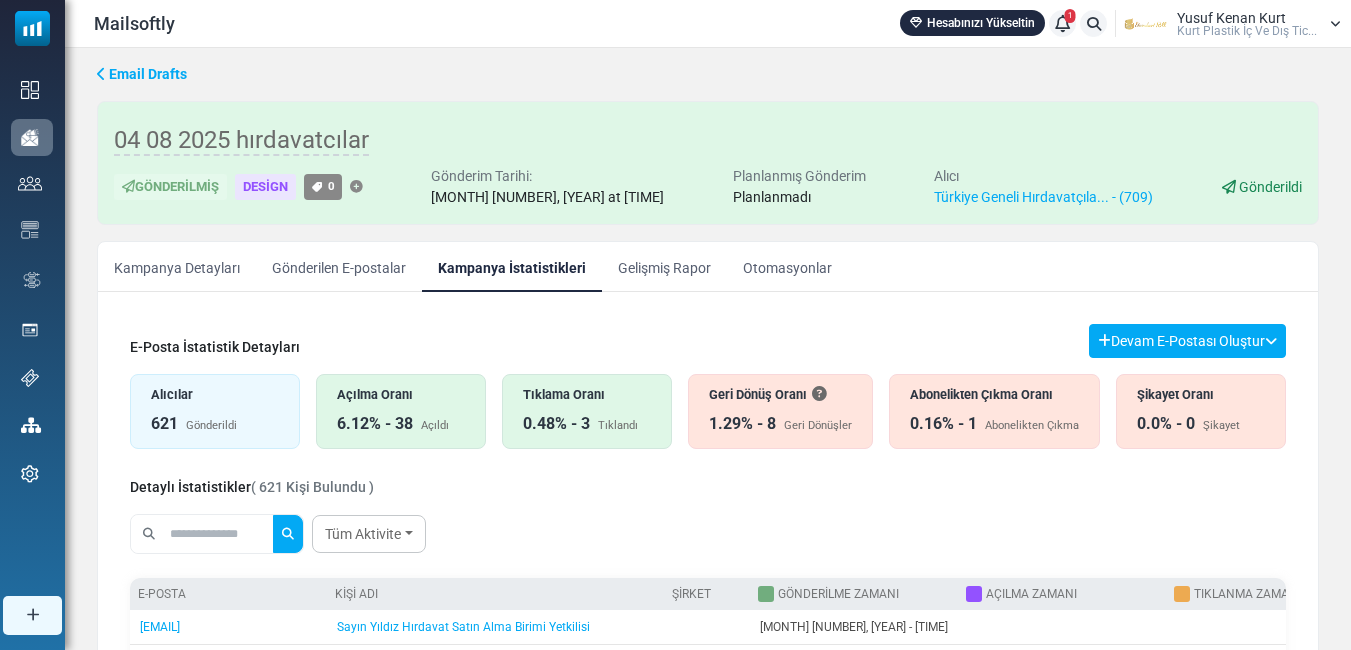 click on "0.16% - 1" at bounding box center (943, 424) 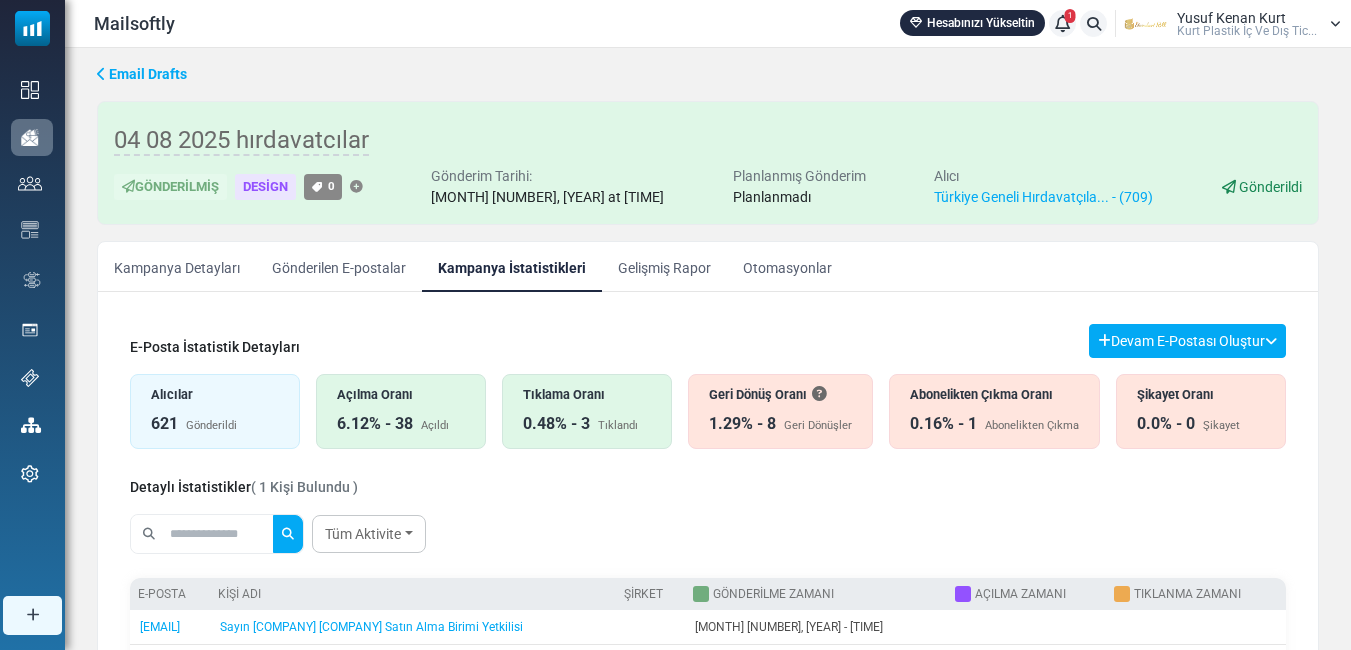 click on "Gelişmiş Rapor" at bounding box center (664, 267) 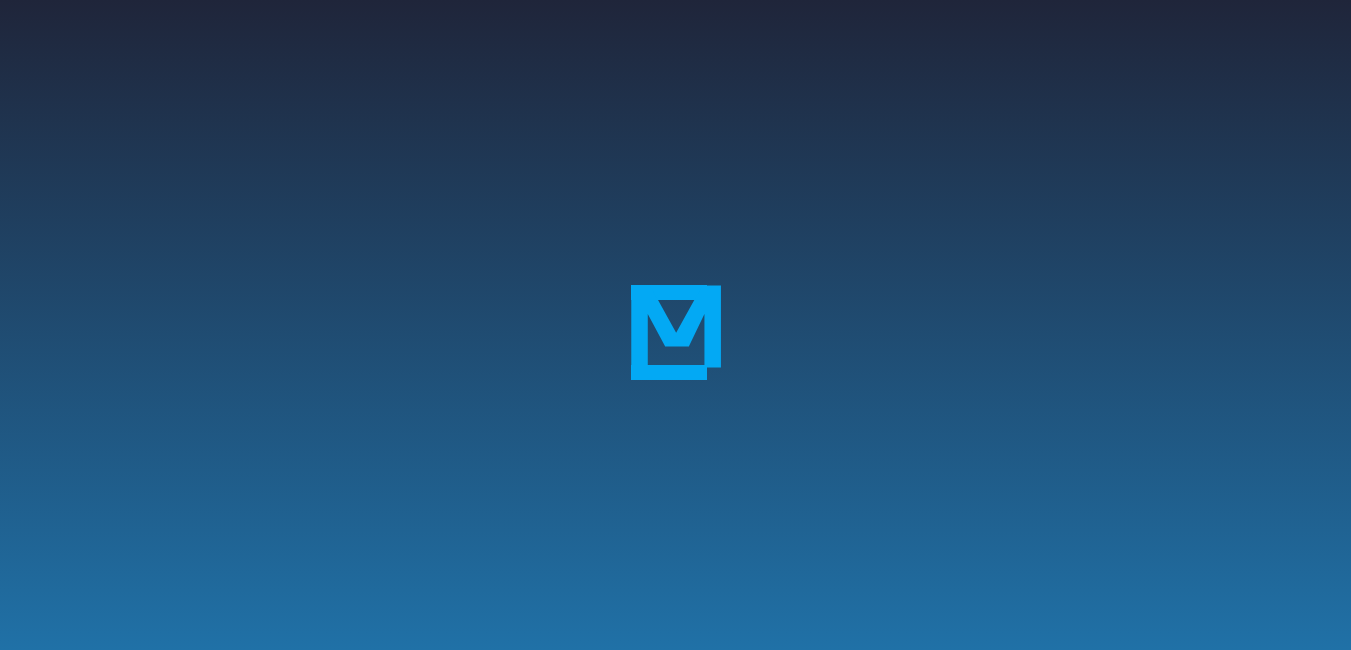 scroll, scrollTop: 0, scrollLeft: 0, axis: both 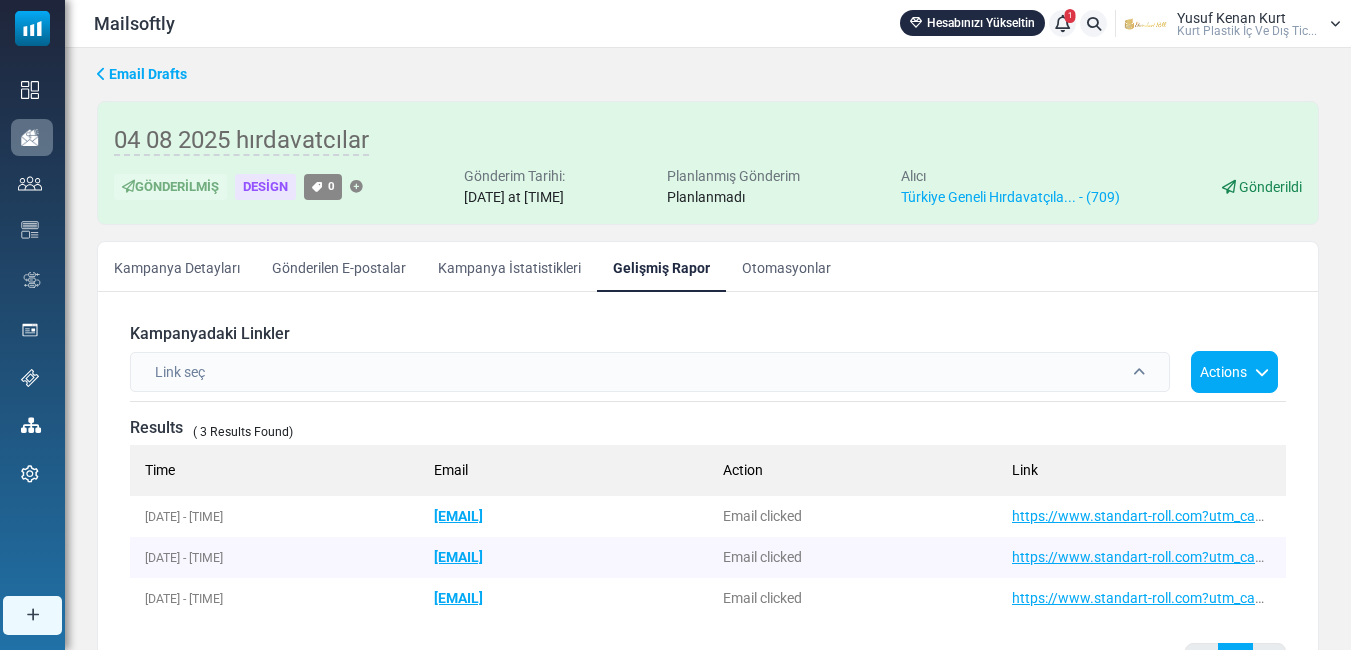 click on "Gönderilen E-postalar" at bounding box center [339, 267] 